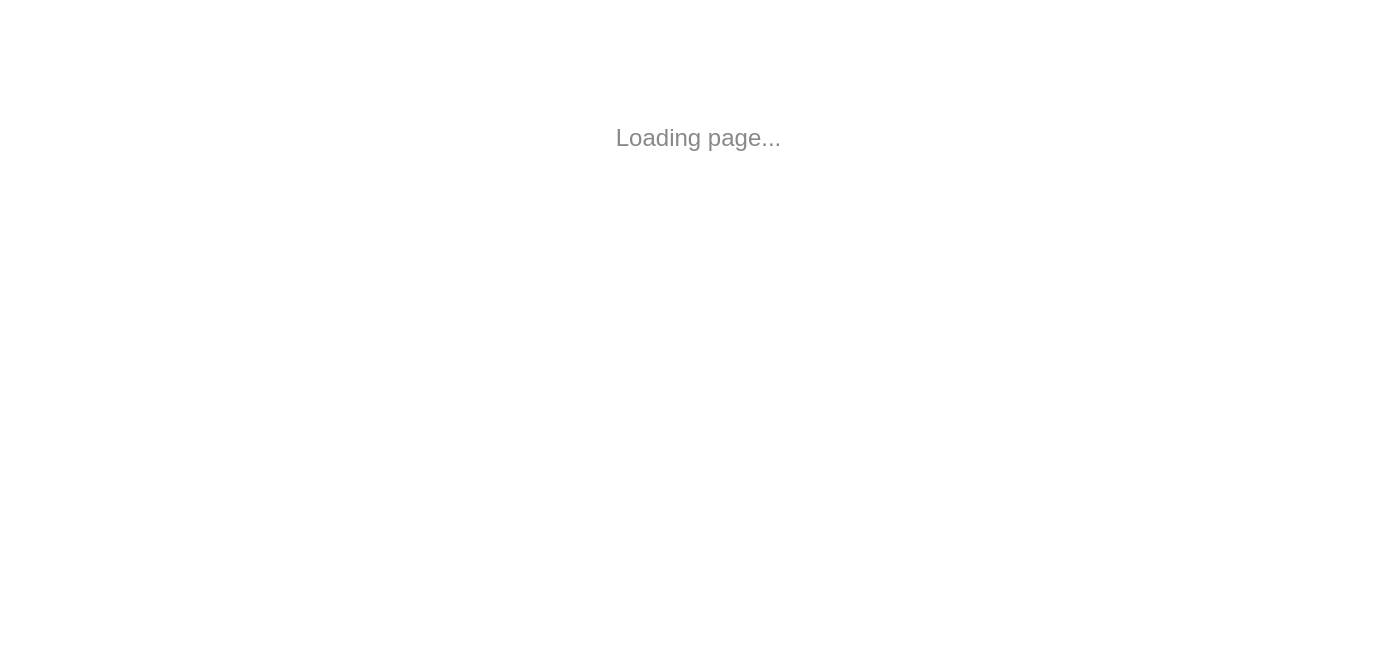 scroll, scrollTop: 0, scrollLeft: 0, axis: both 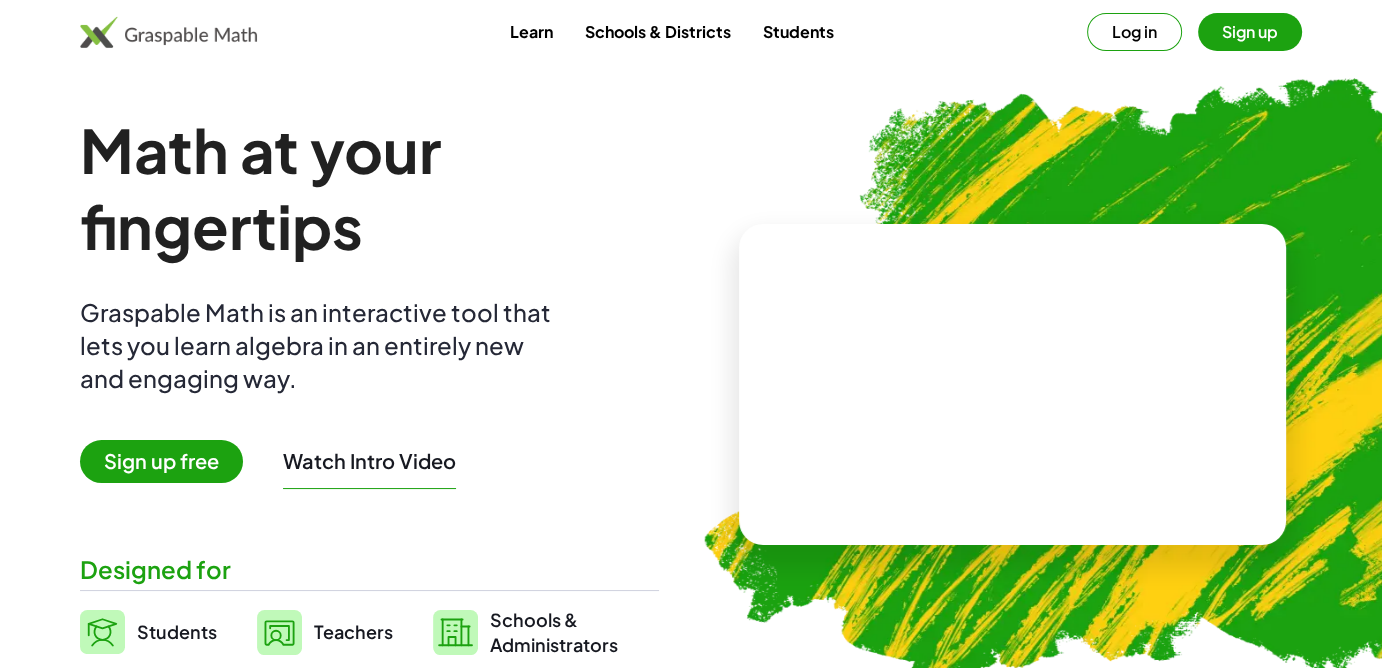 click on "Sign up" at bounding box center (1250, 32) 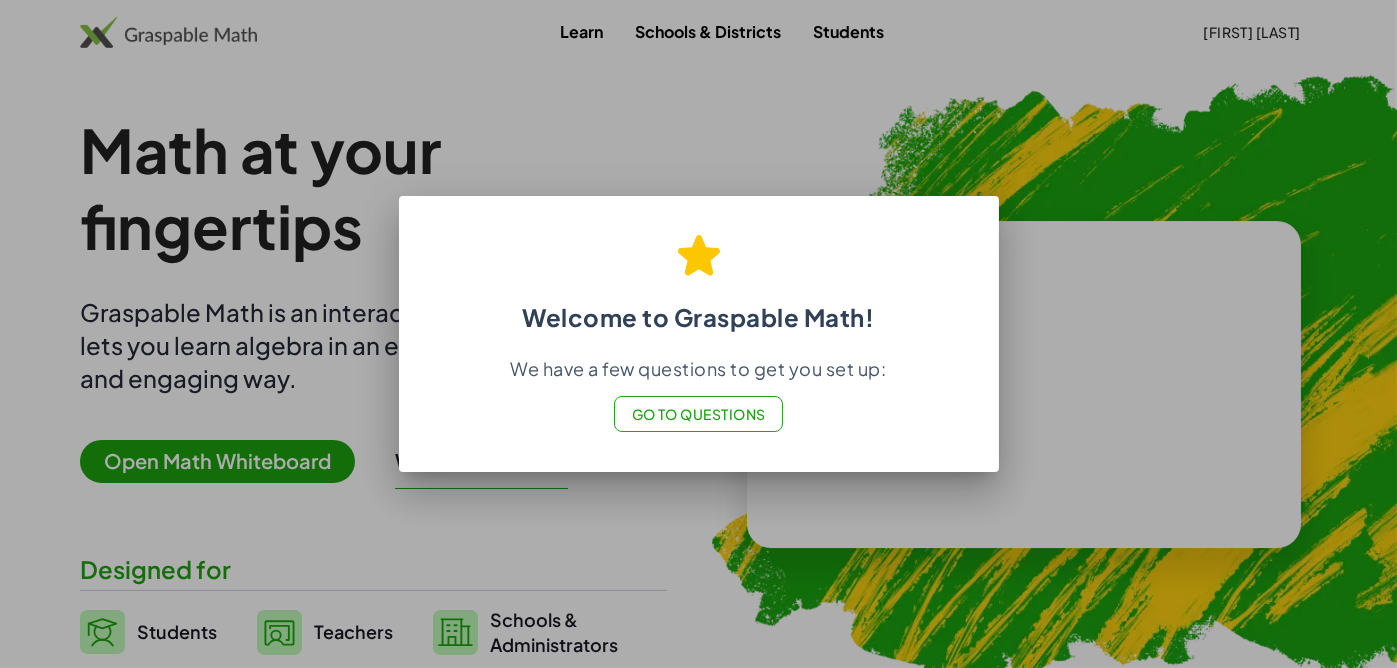 click on "Welcome to Graspable Math!  We have a few questions to get you set up: Go to Questions" 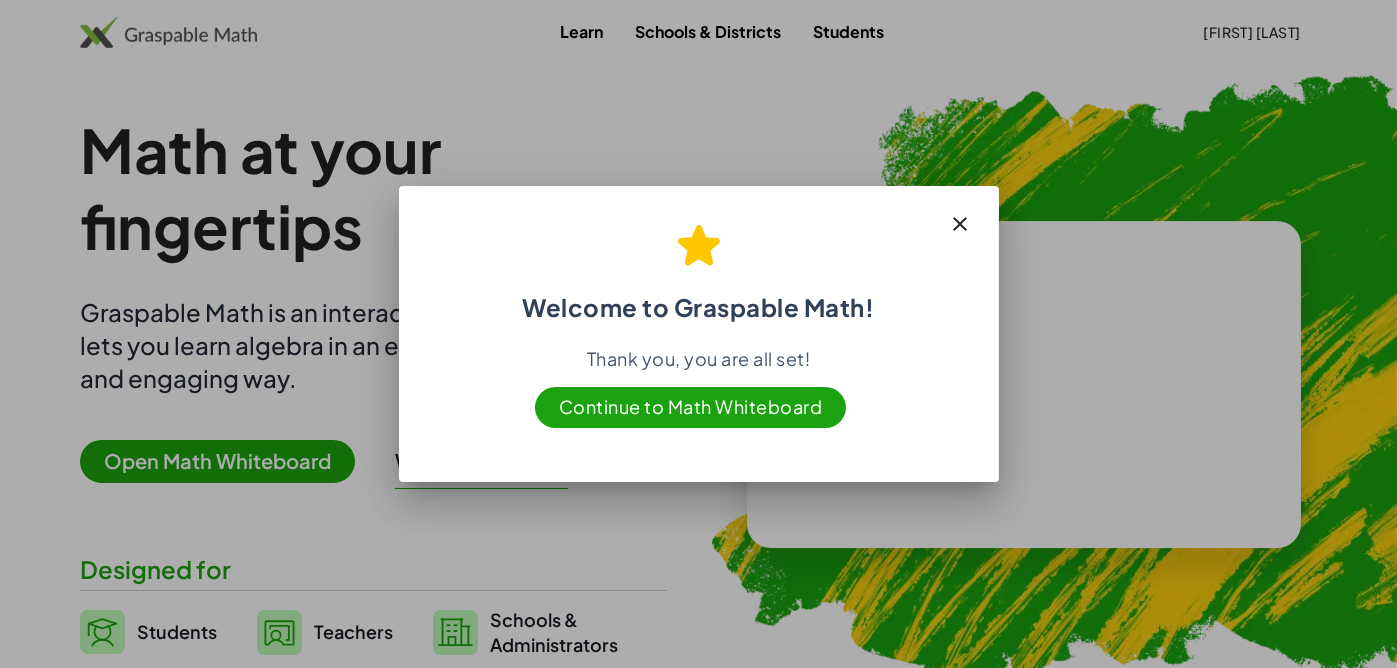 click on "Continue to Math Whiteboard" at bounding box center (691, 407) 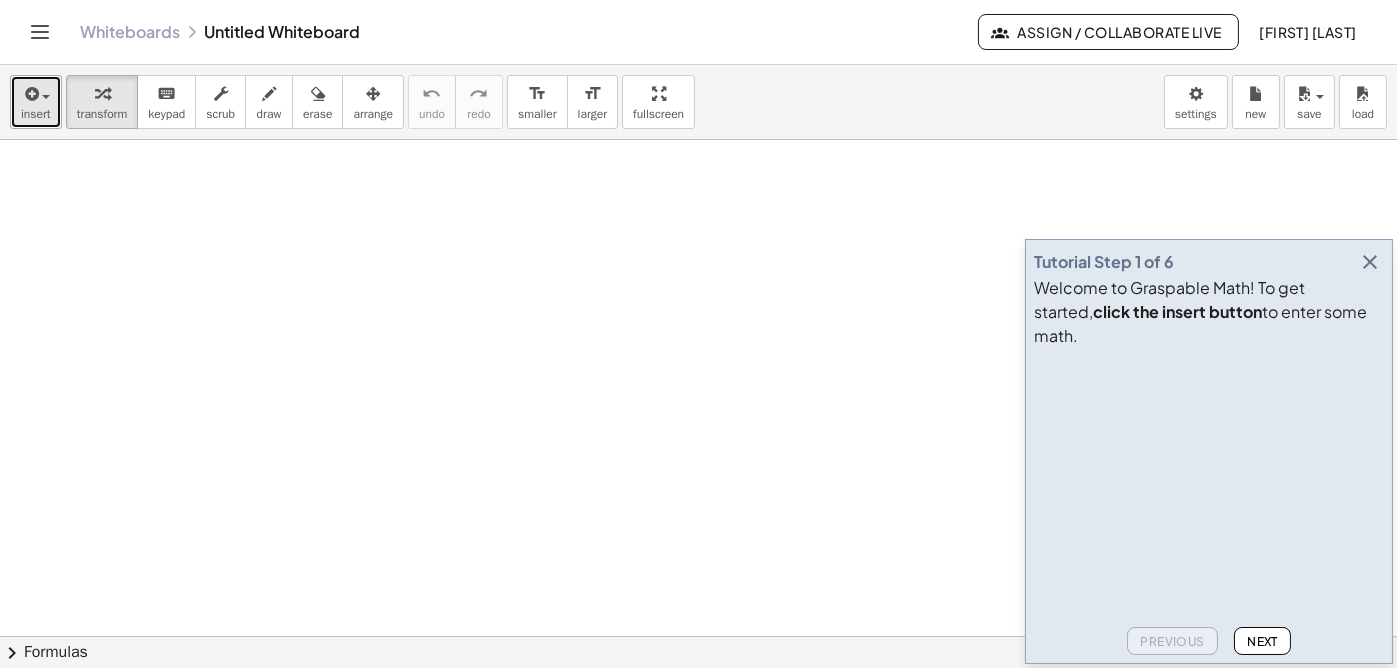click at bounding box center [41, 96] 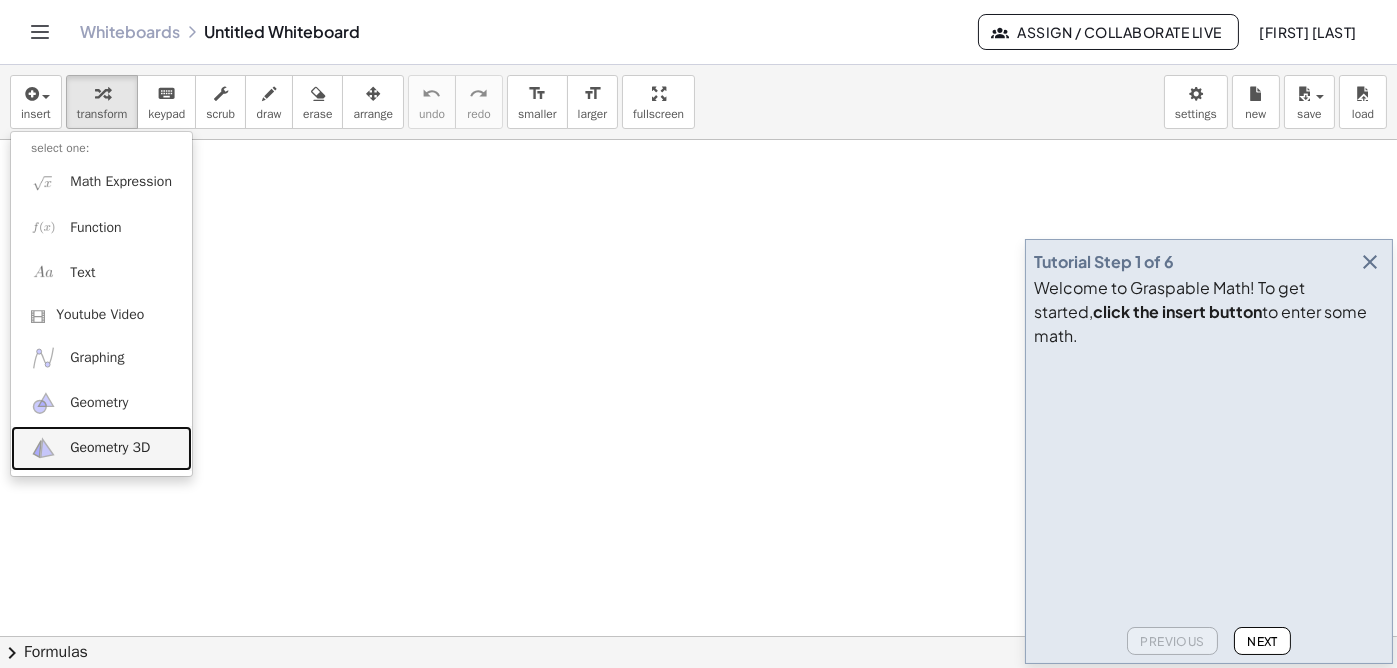 click on "Geometry 3D" at bounding box center [101, 448] 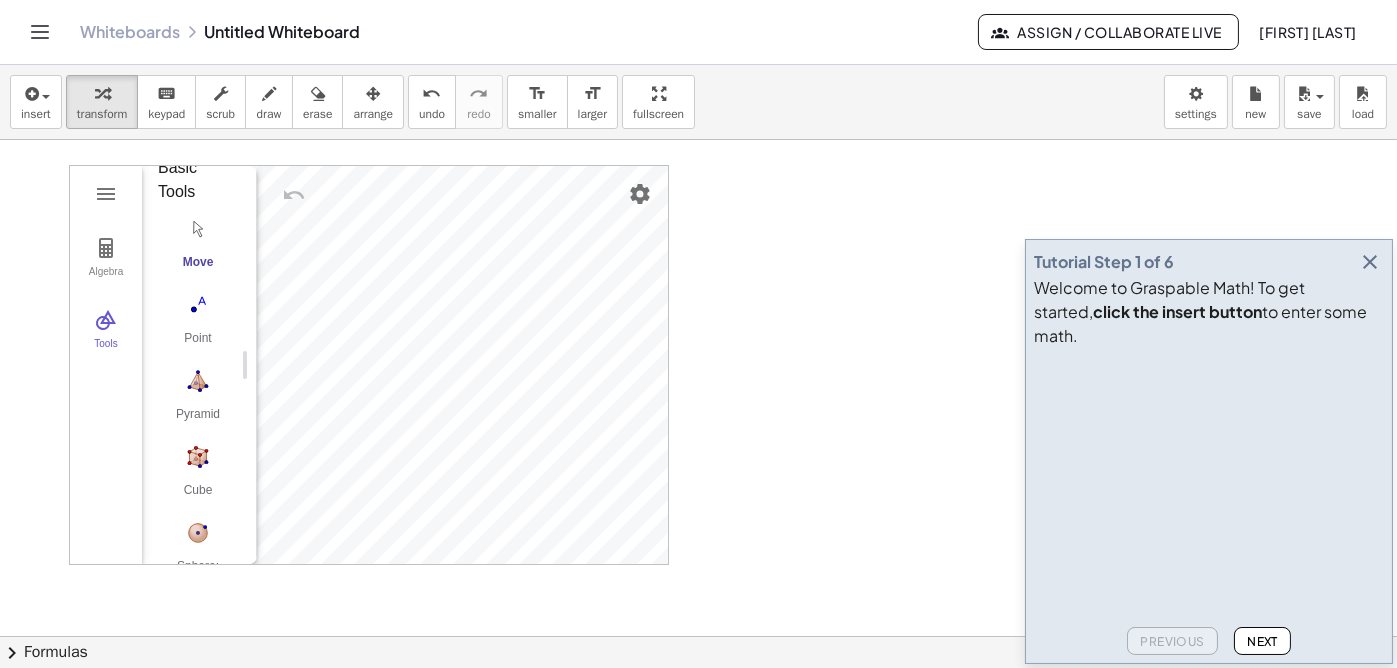 scroll, scrollTop: 0, scrollLeft: 0, axis: both 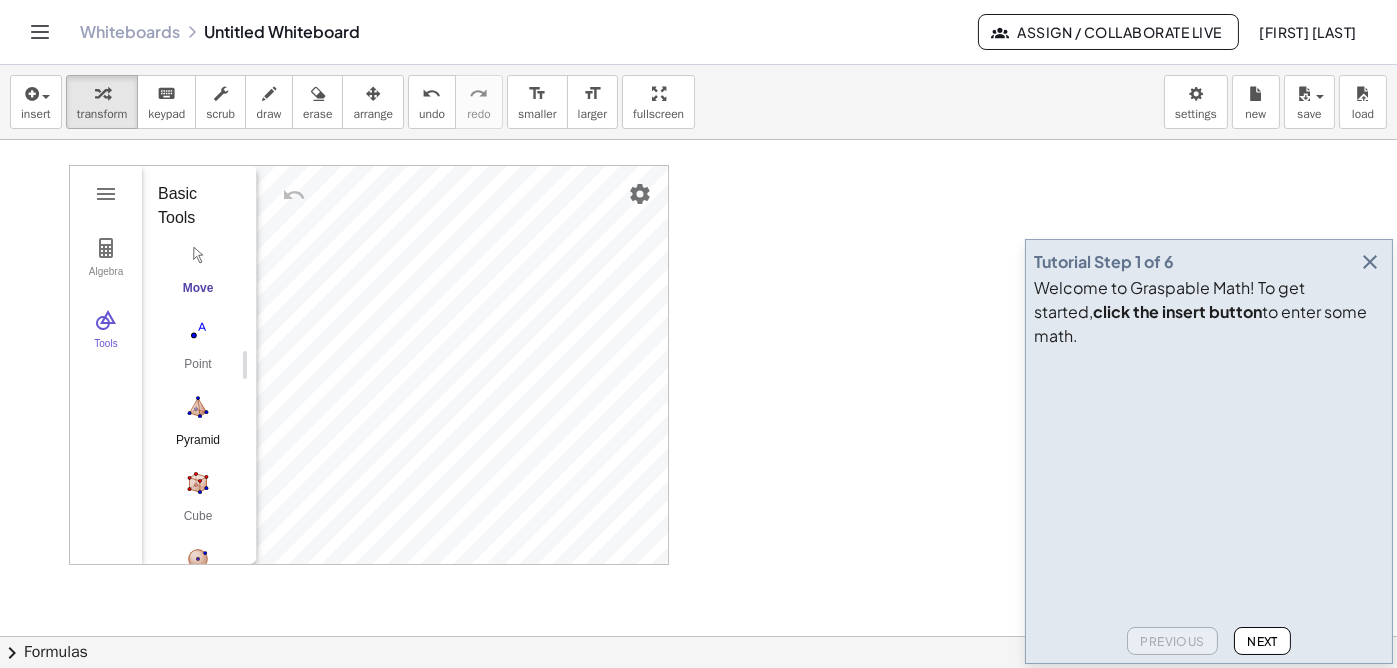 click at bounding box center (198, 407) 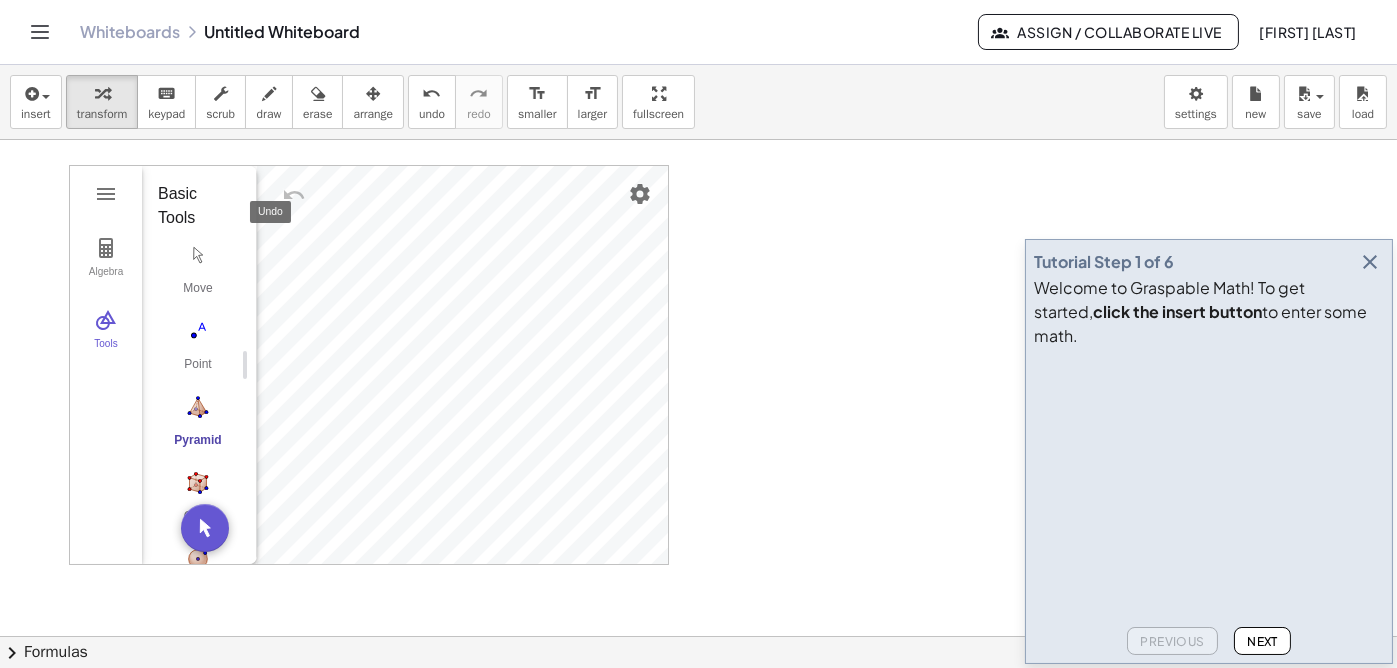 click at bounding box center [294, 195] 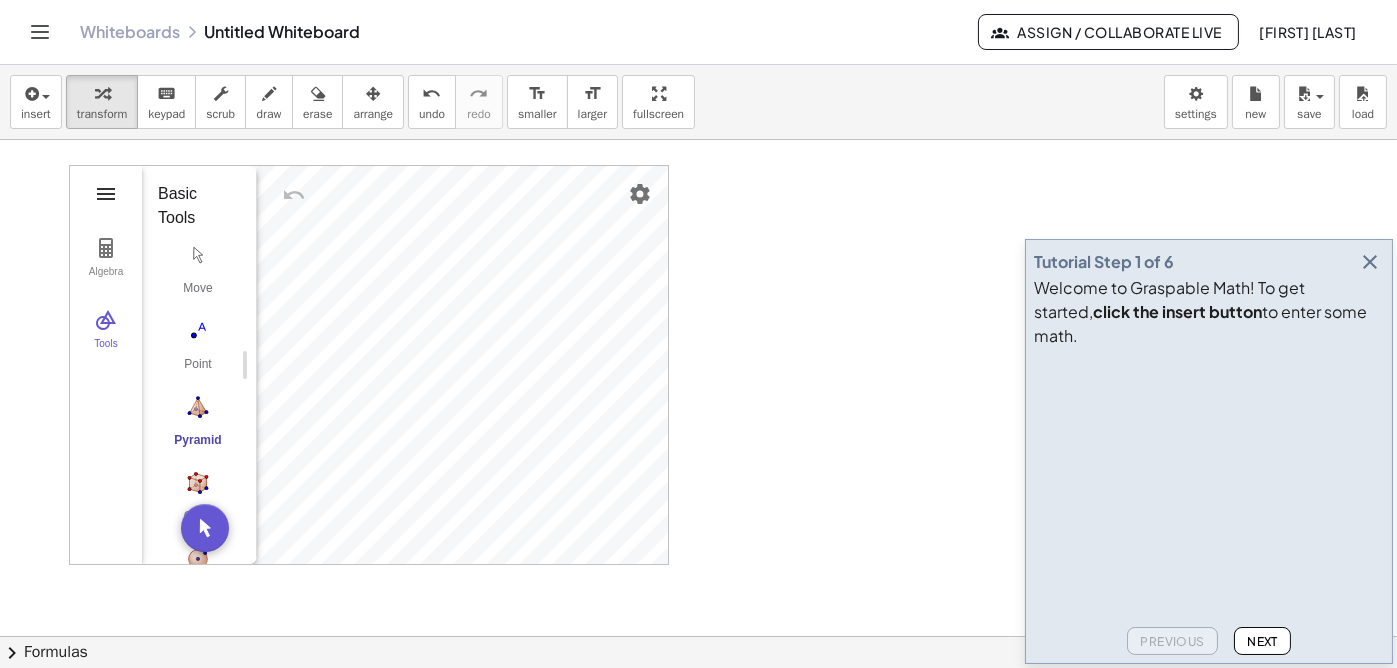 click at bounding box center (106, 194) 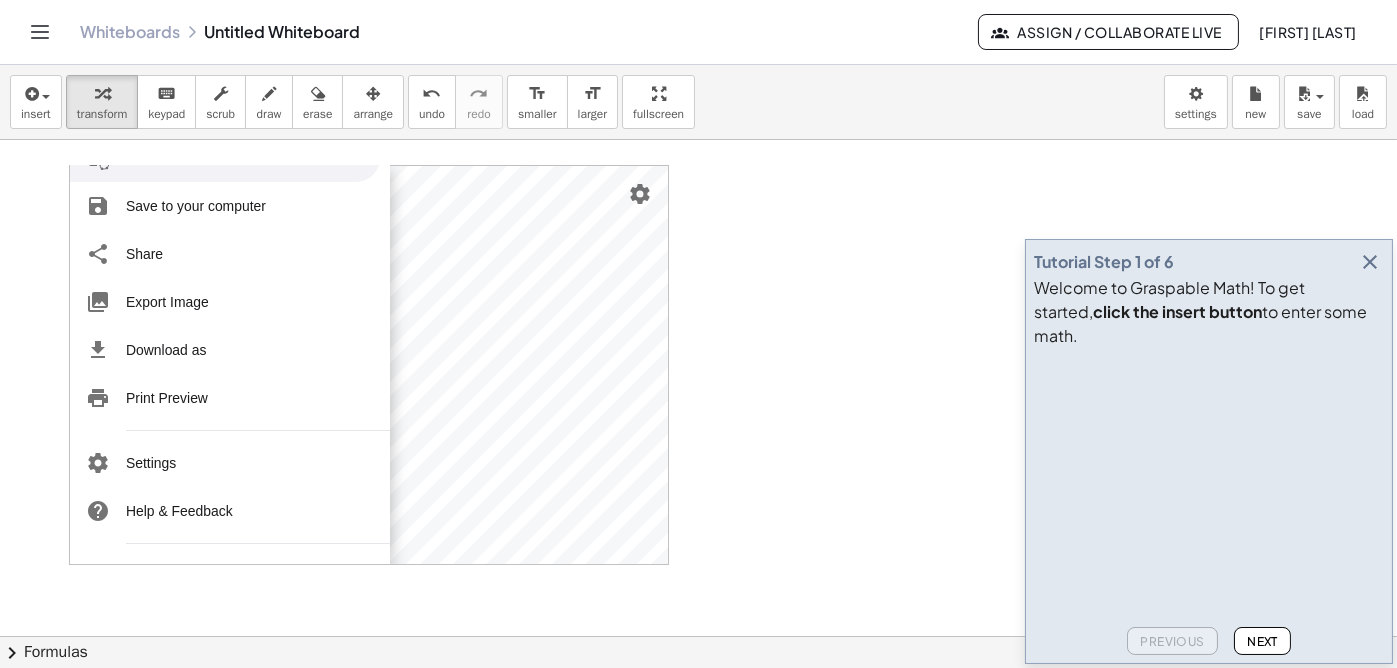 scroll, scrollTop: 243, scrollLeft: 0, axis: vertical 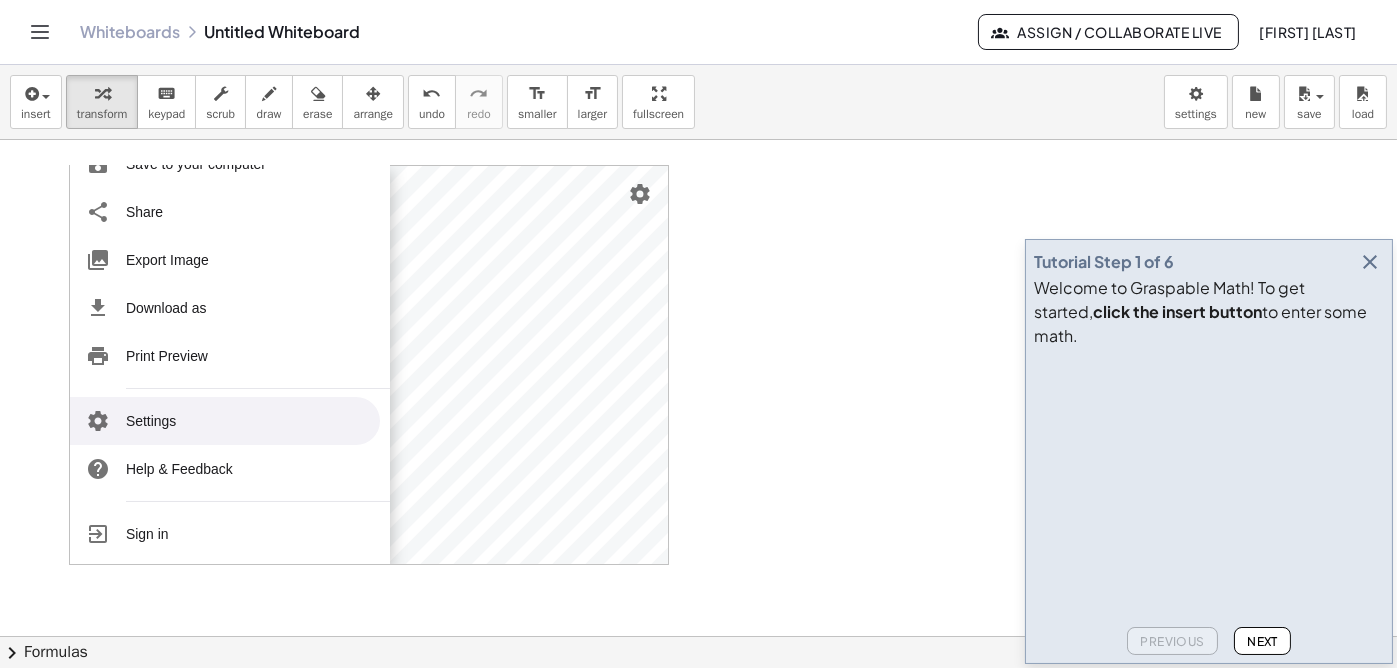 click at bounding box center [698, 701] 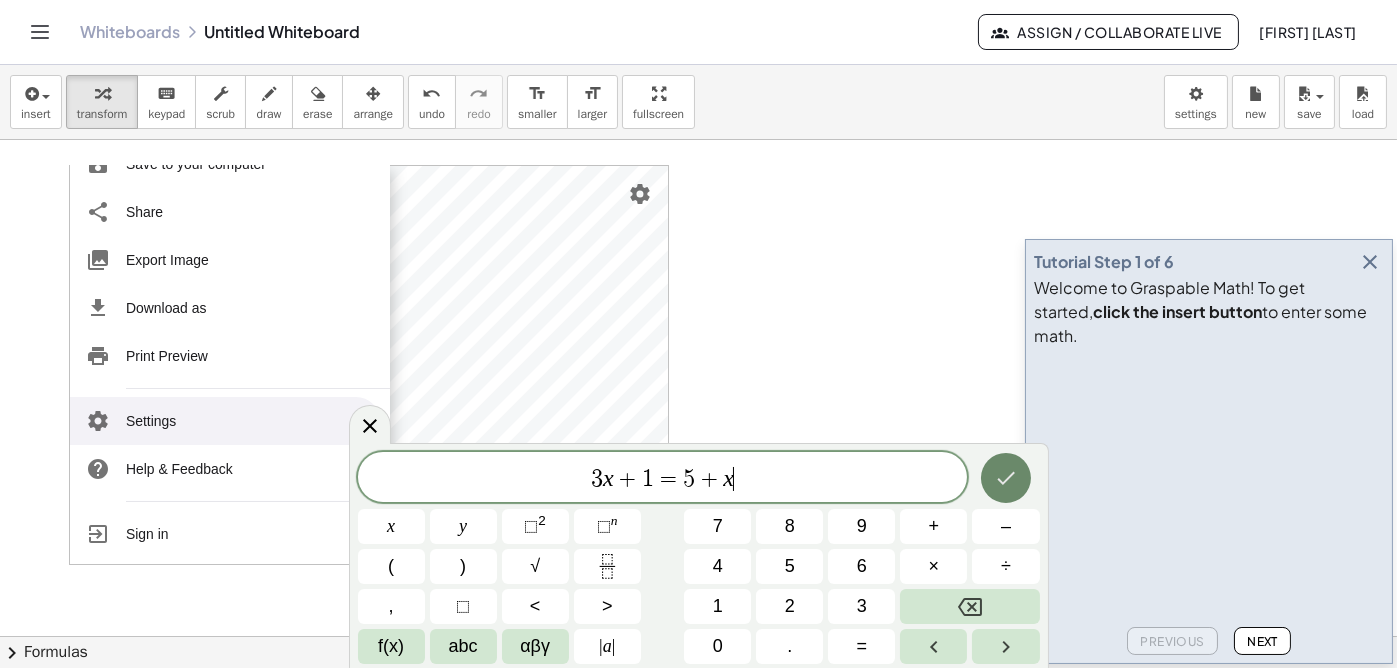 click at bounding box center (1006, 478) 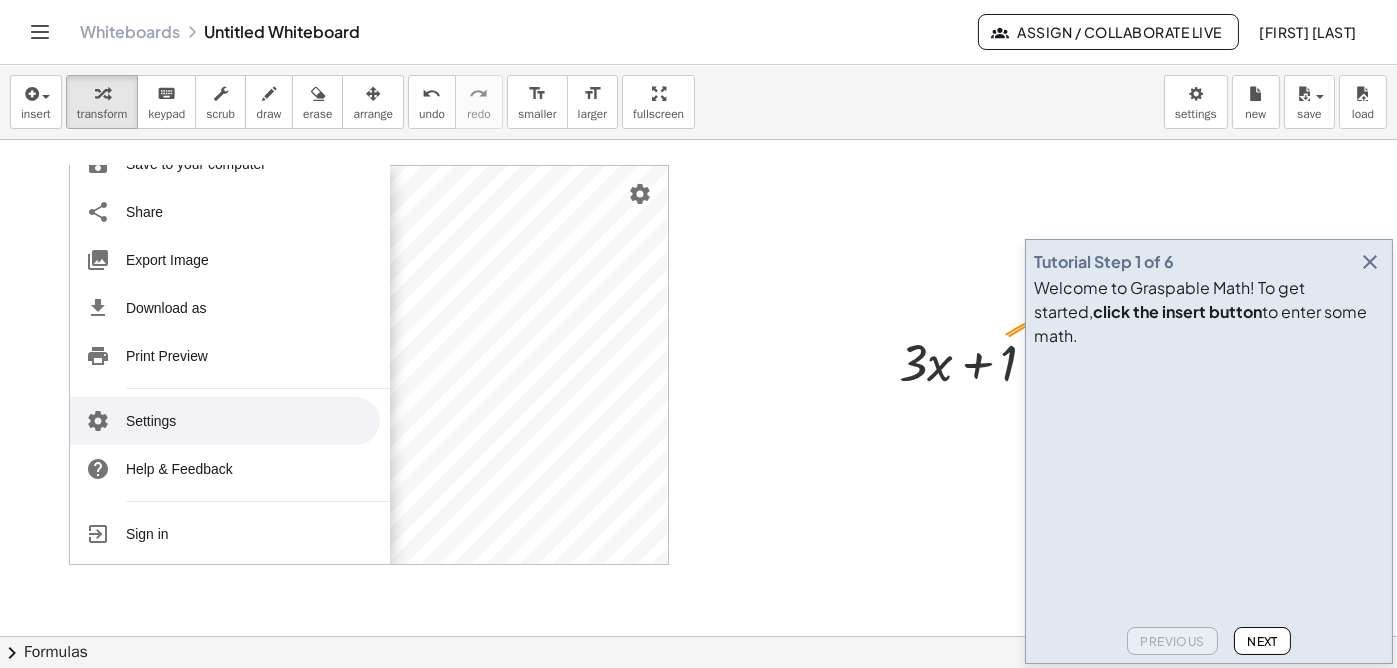 click at bounding box center (698, 701) 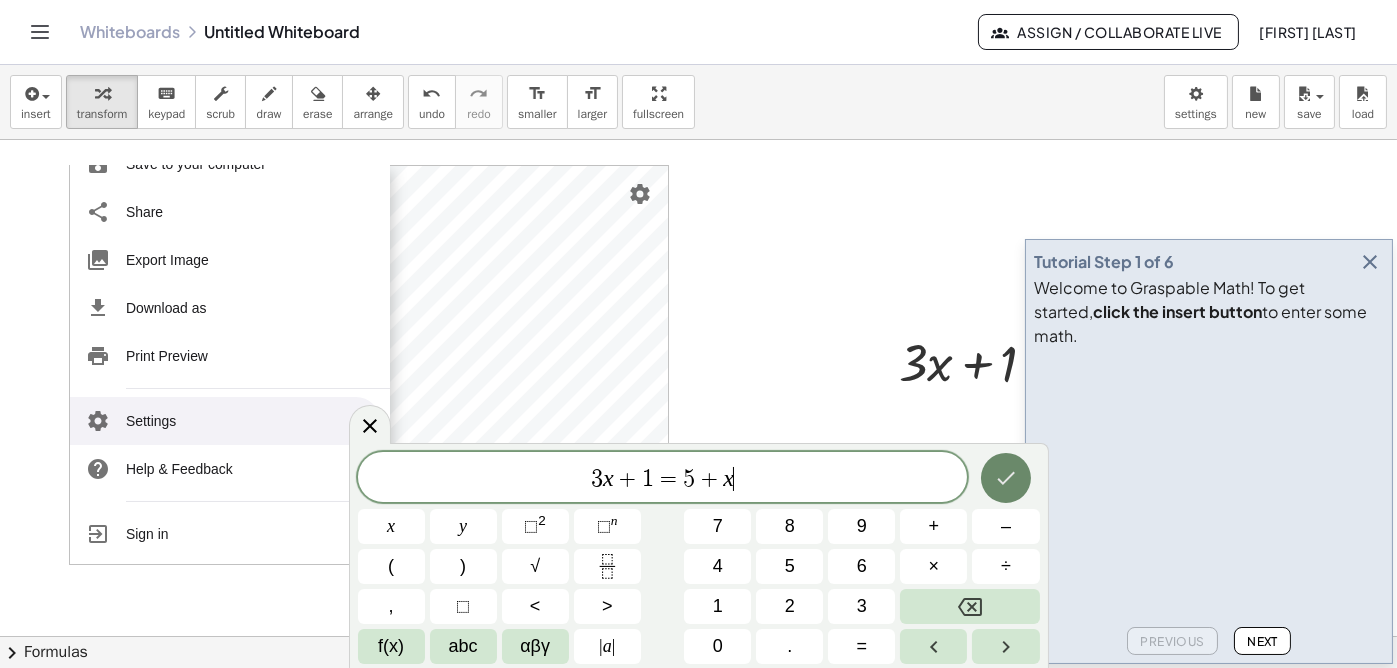 click 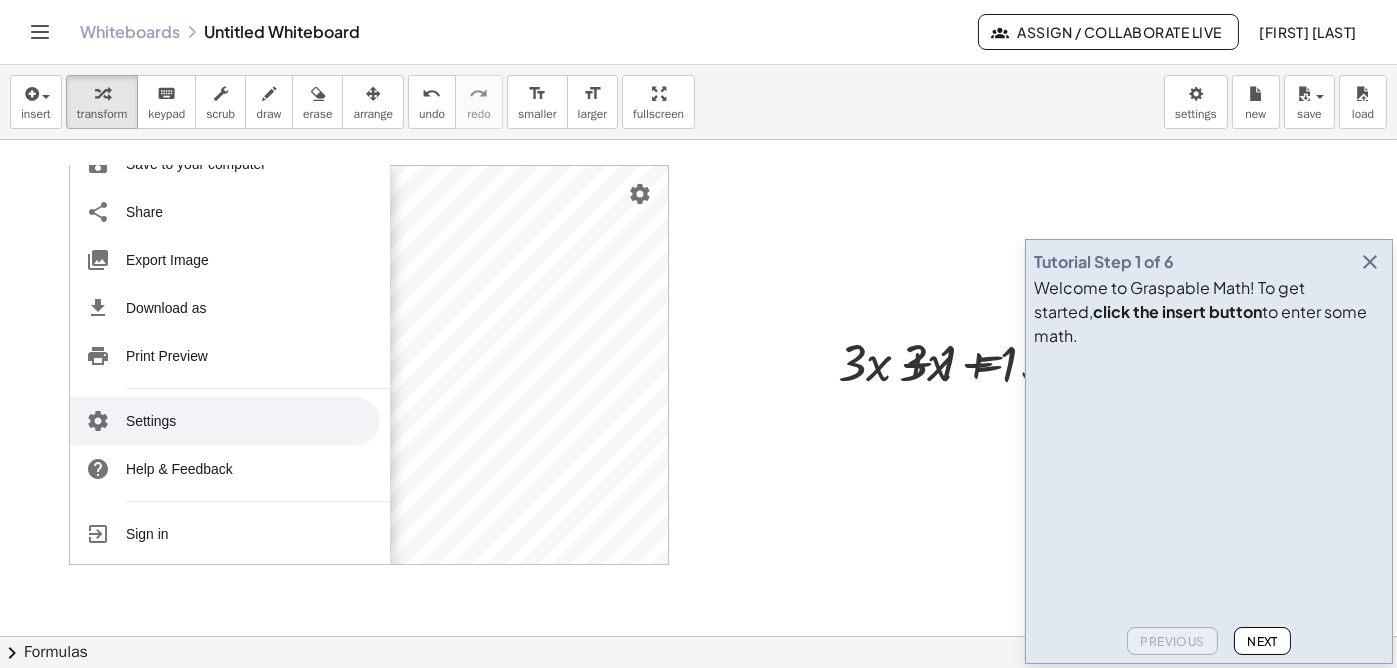 click on "Next" 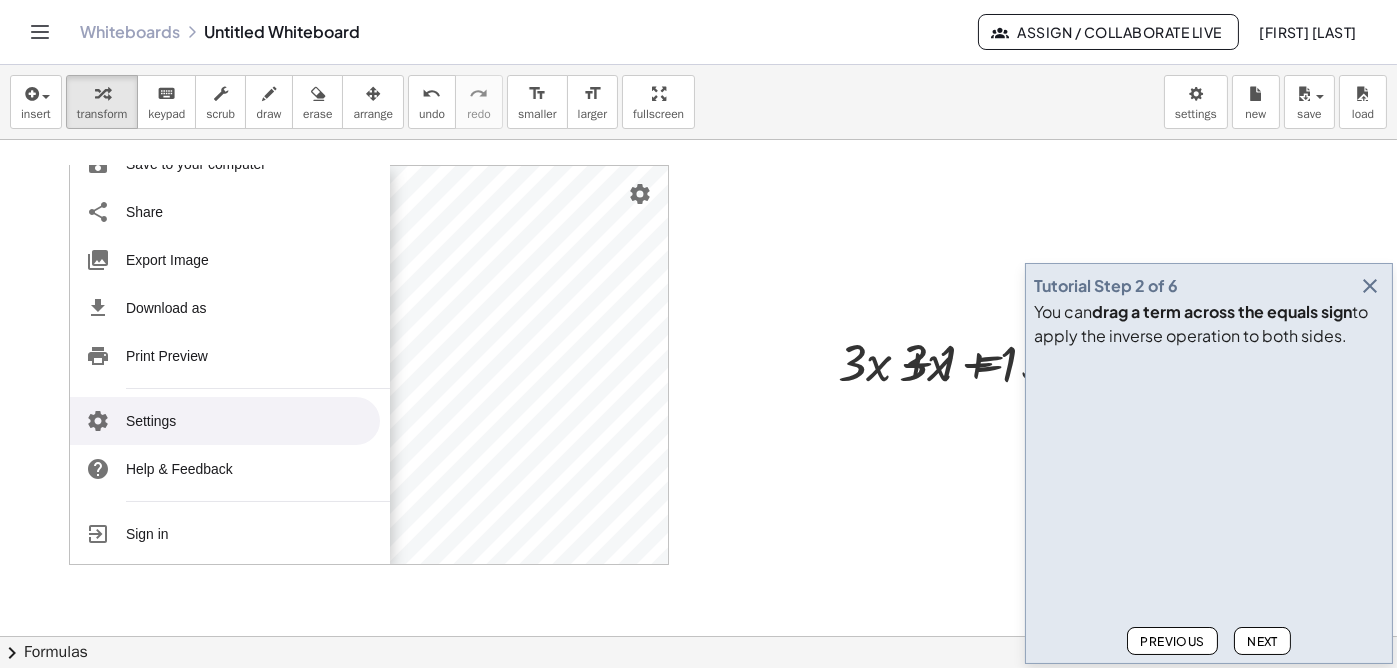 click on "Next" 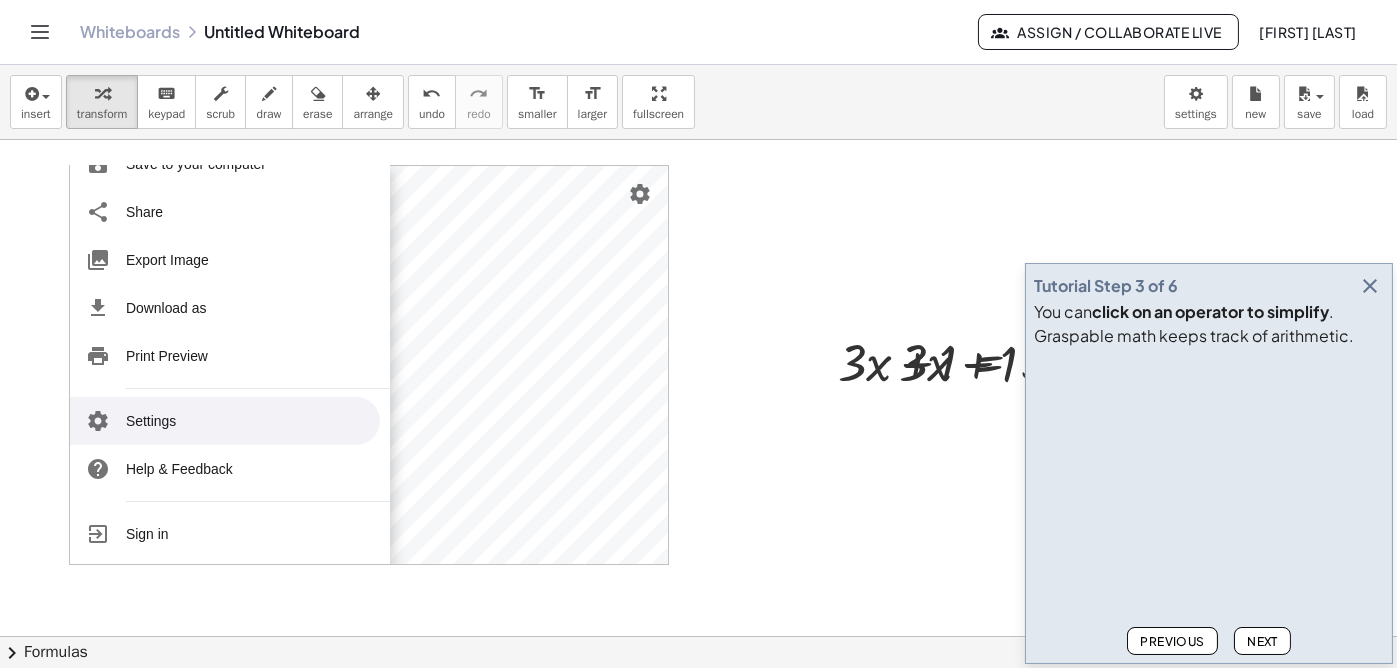 click on "Next" 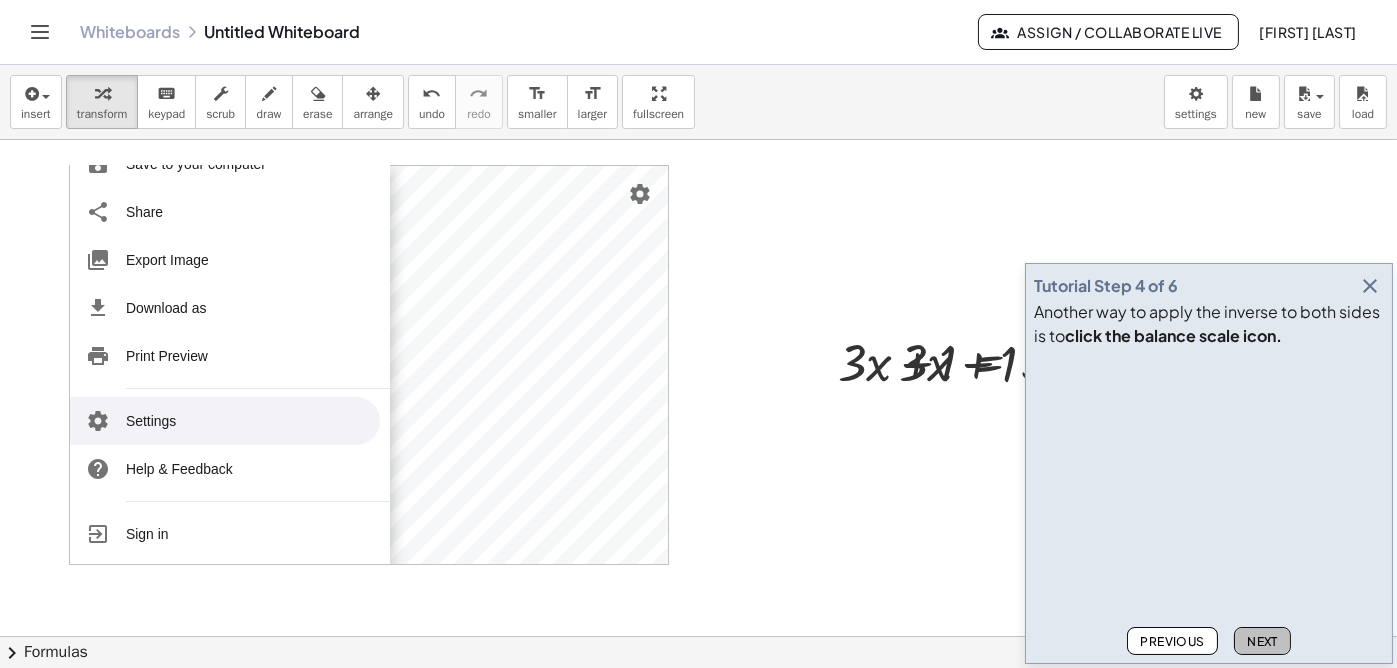 click on "Next" 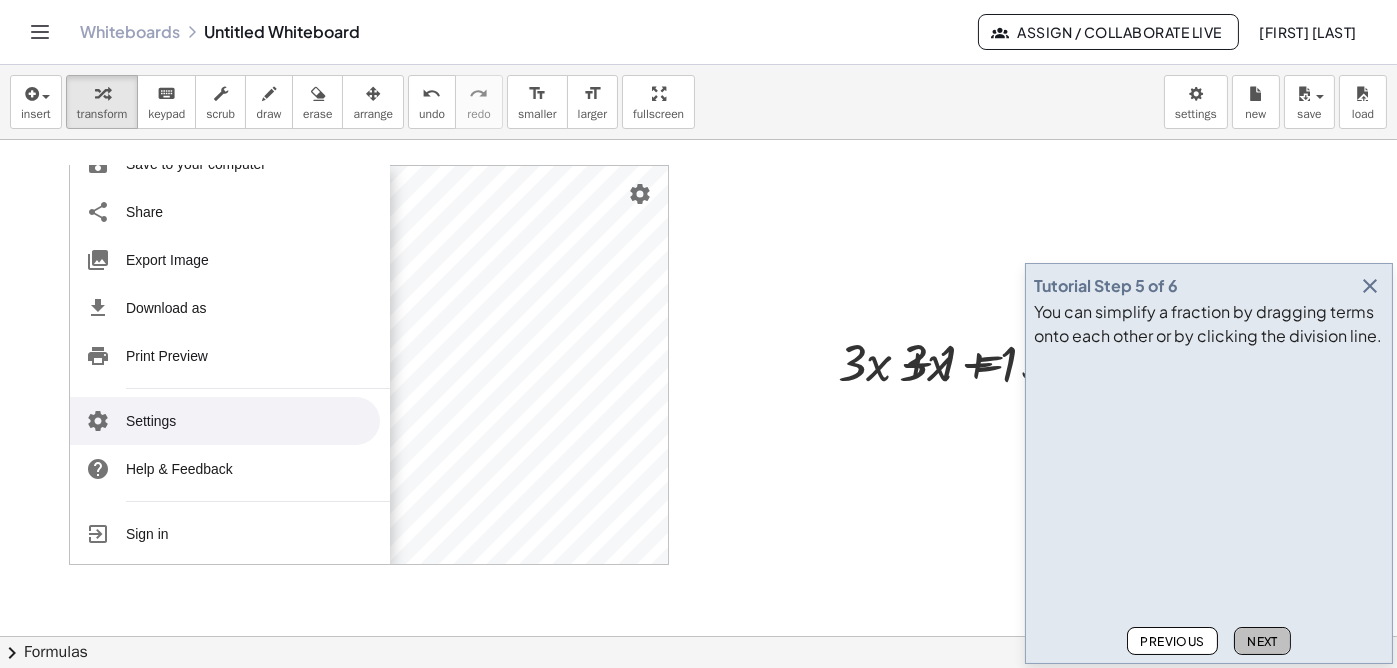 click on "Next" 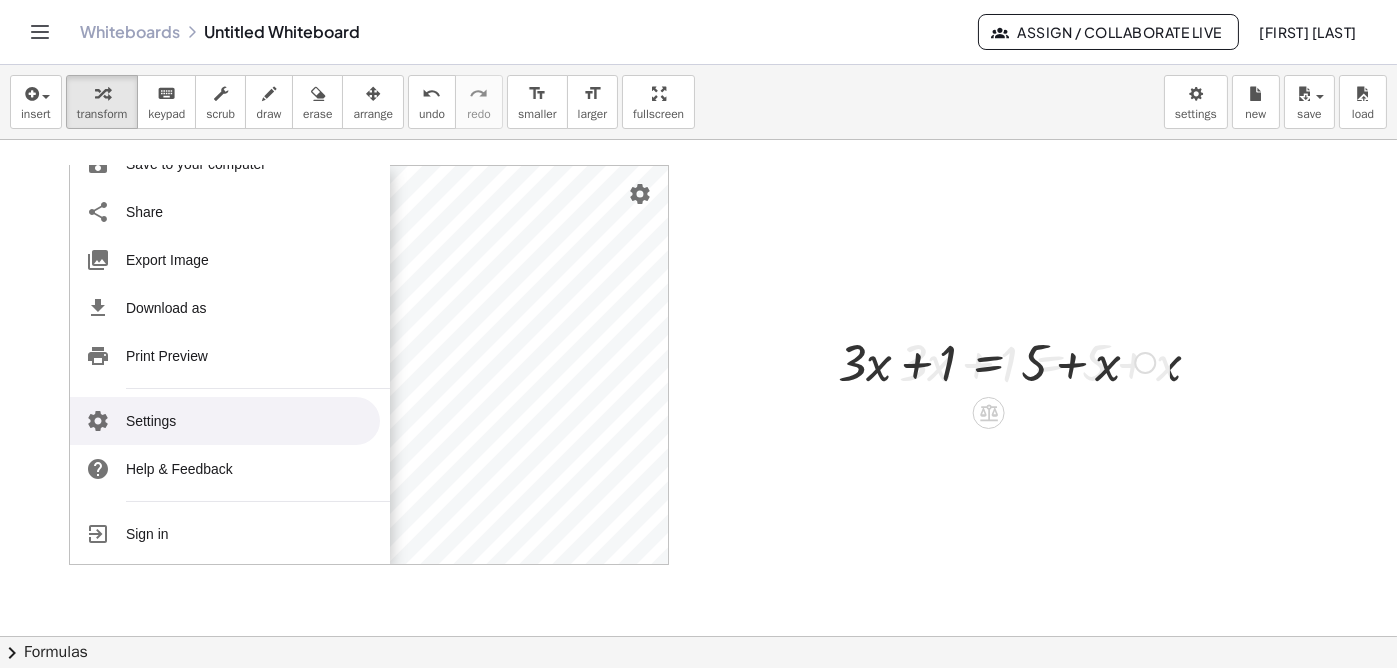 click at bounding box center (996, 361) 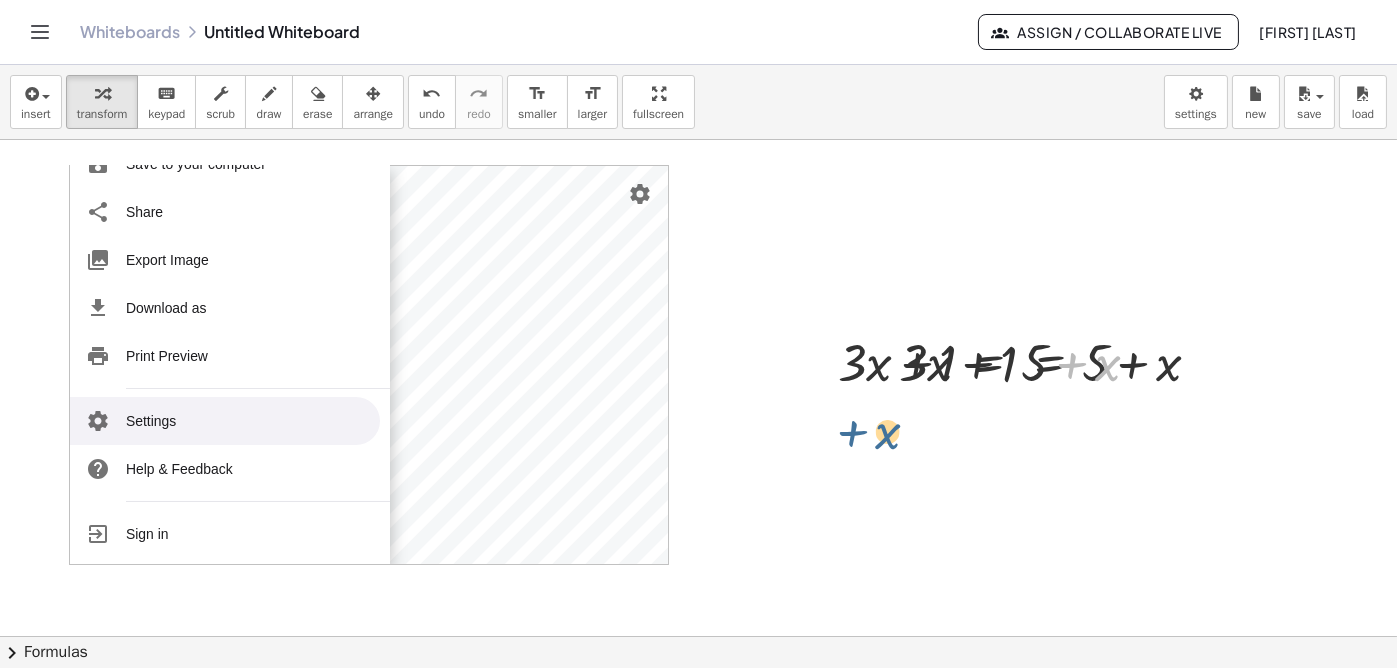 drag, startPoint x: 1131, startPoint y: 375, endPoint x: 912, endPoint y: 467, distance: 237.53947 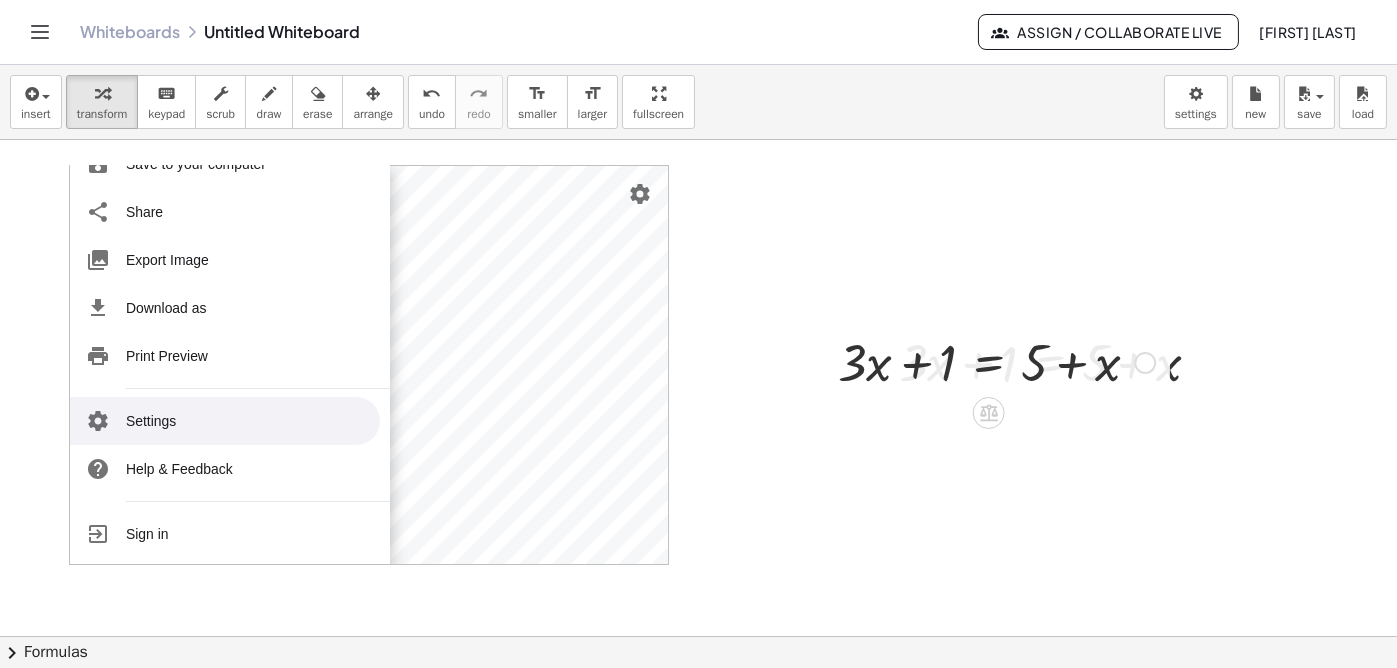 click at bounding box center (996, 361) 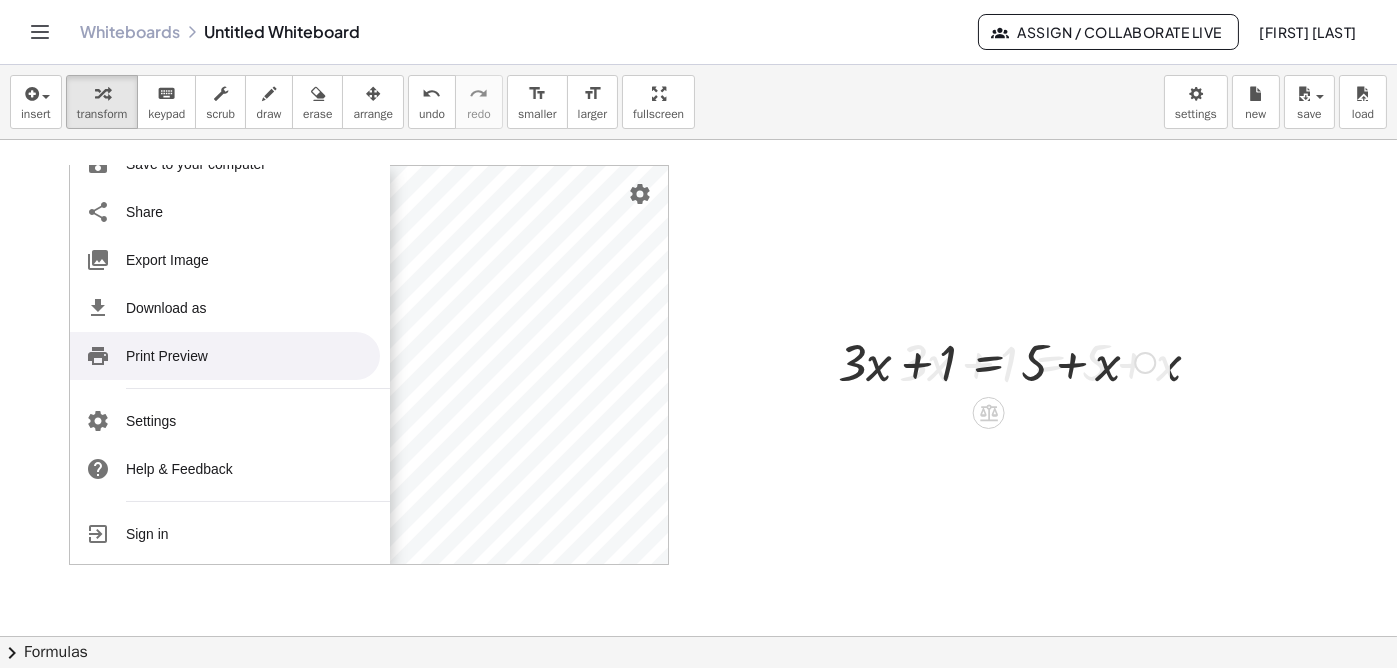 click 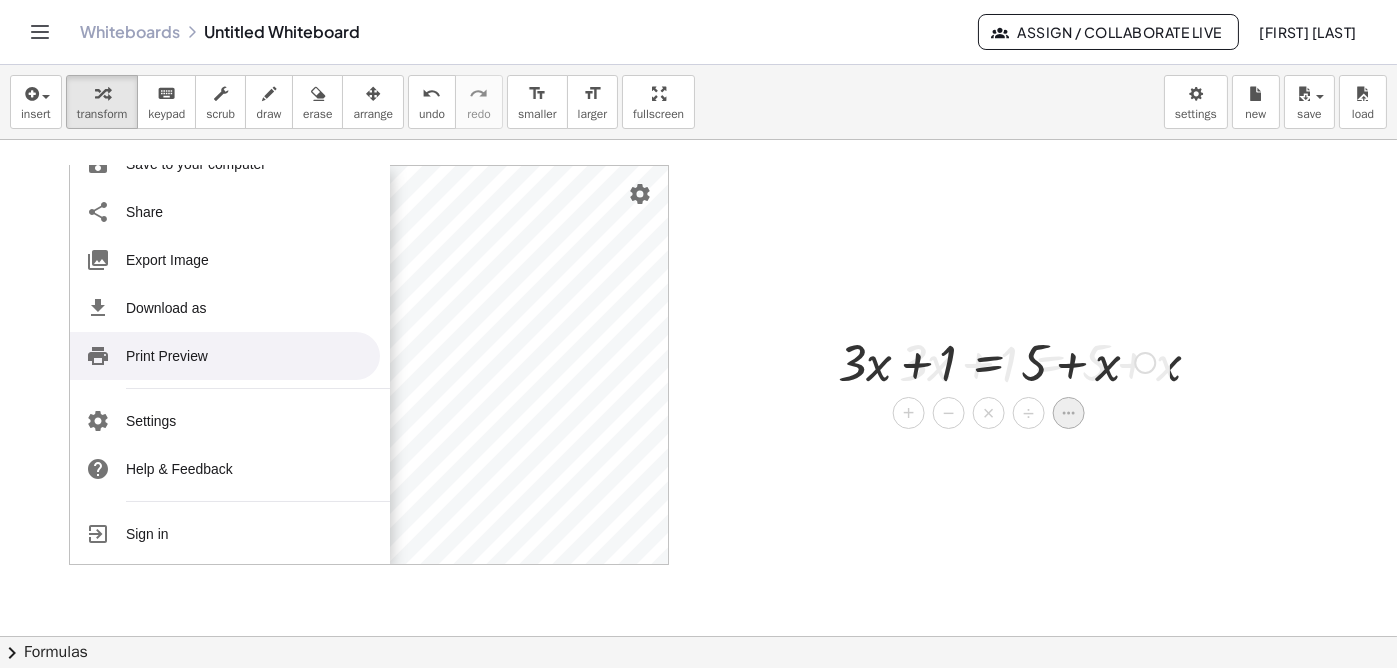 click 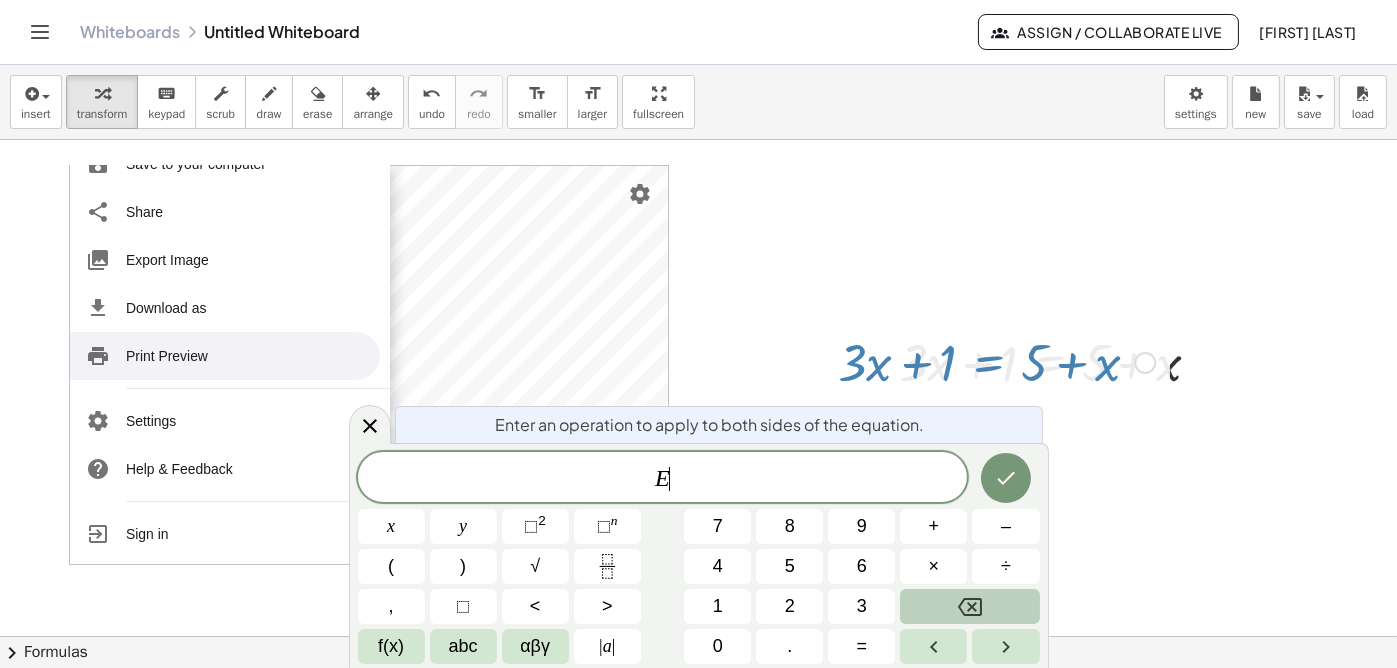 click at bounding box center [969, 606] 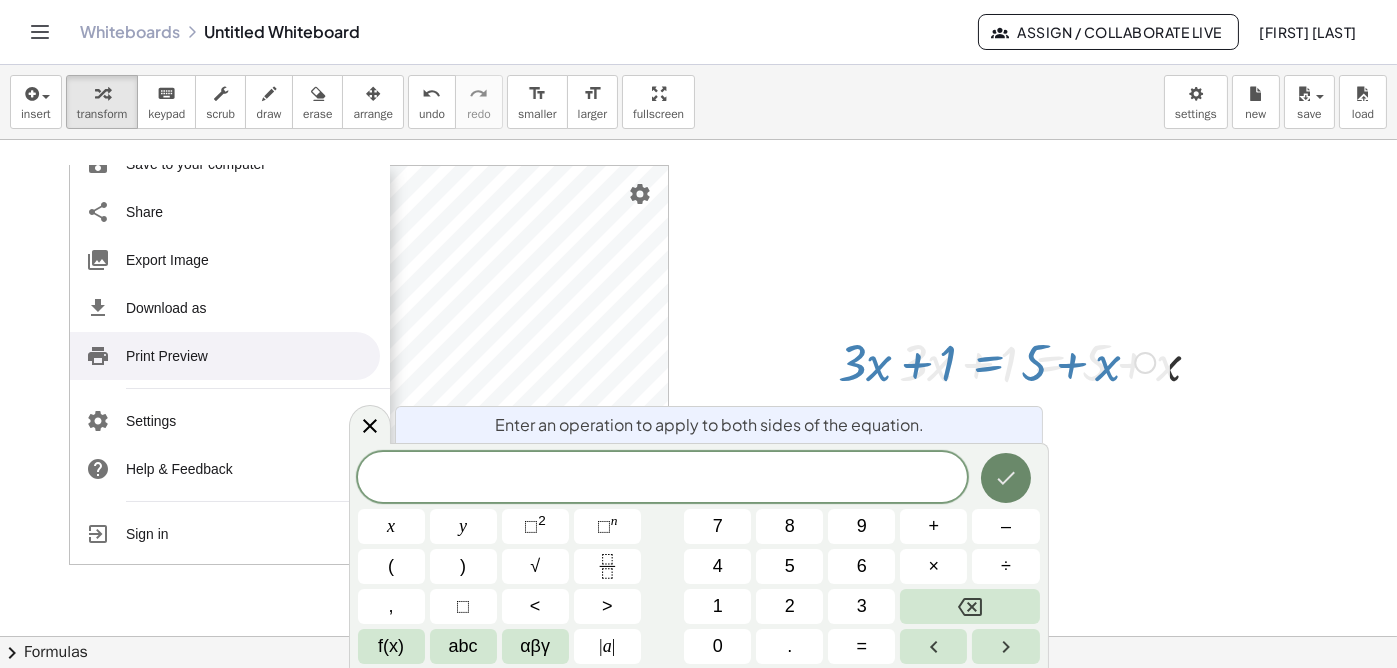 click 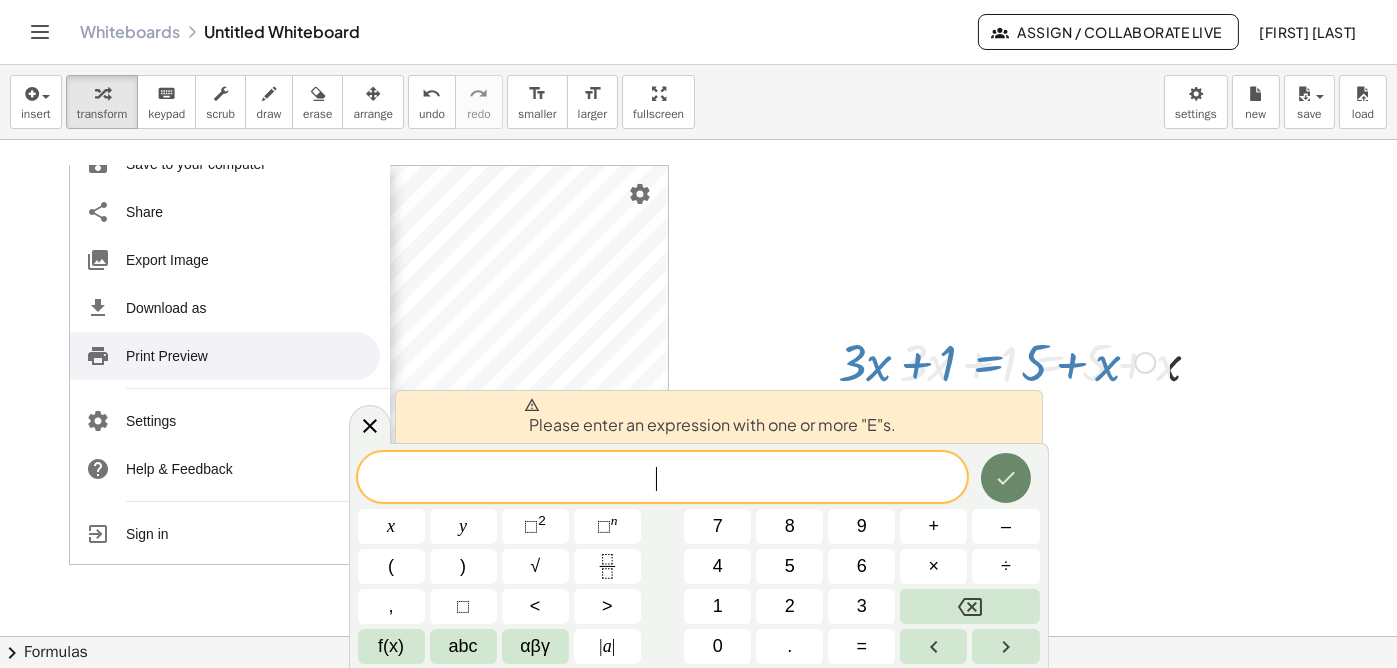 click 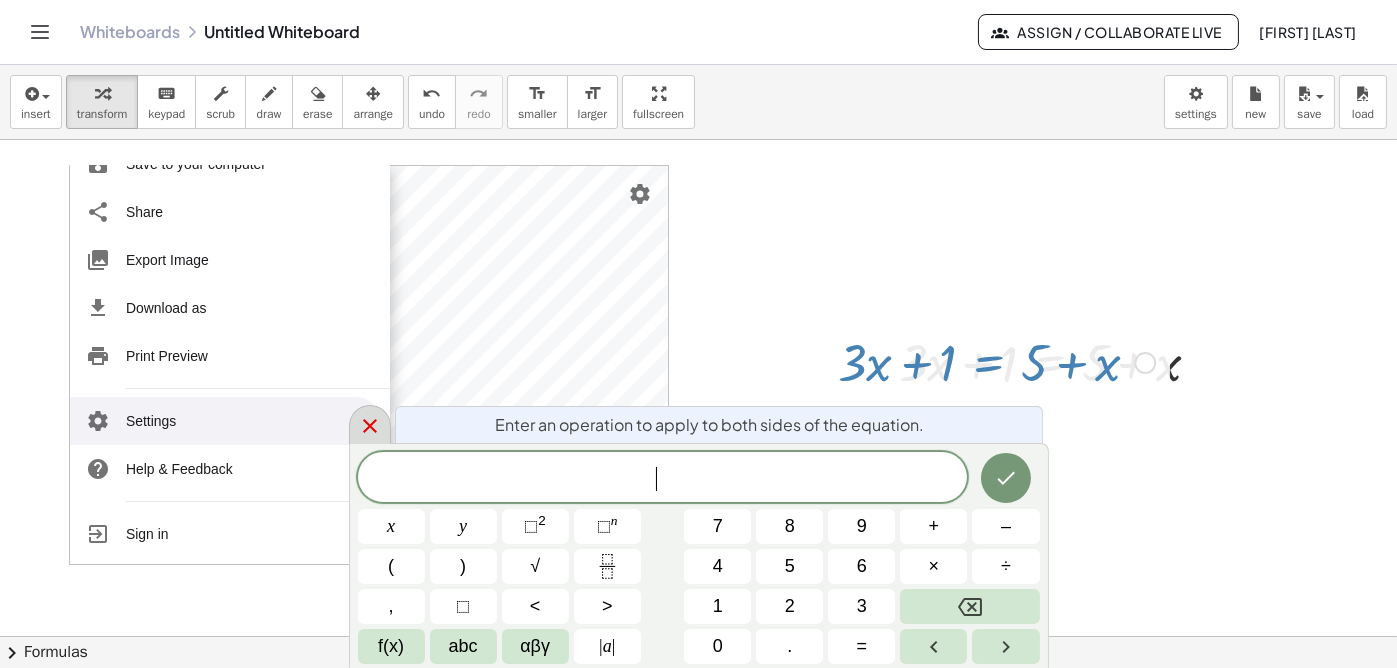 click 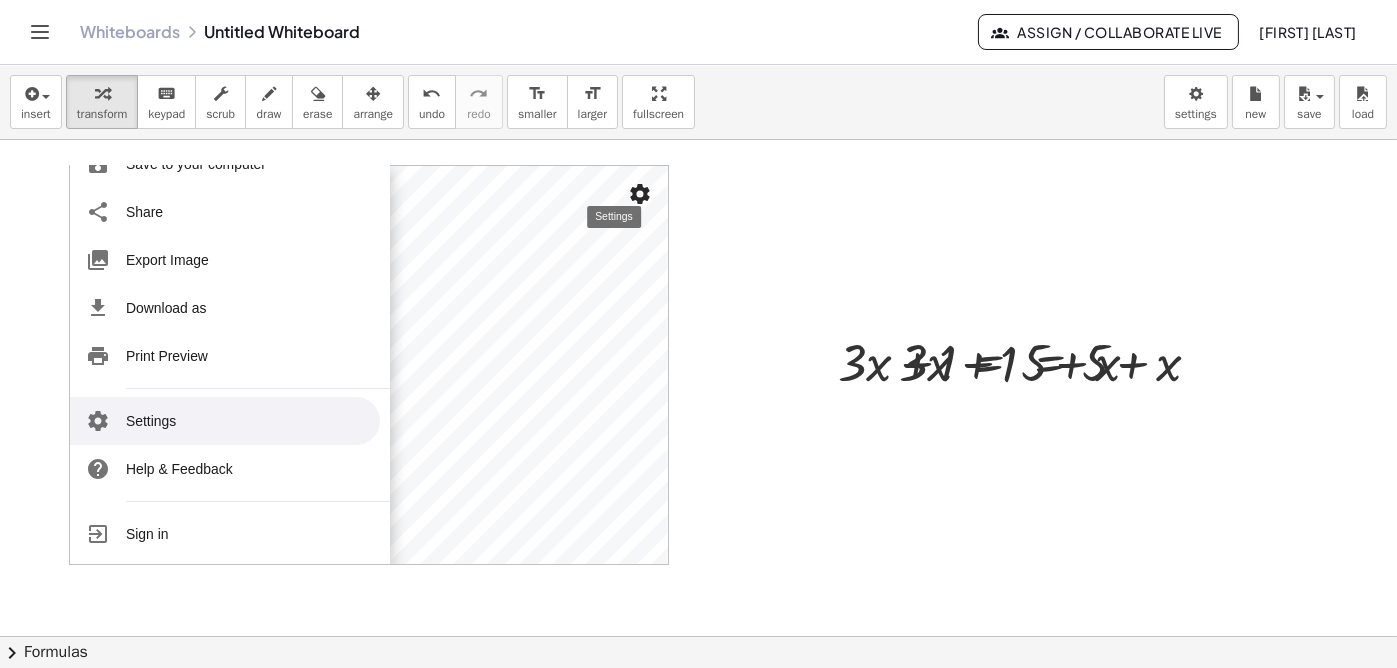 click at bounding box center [640, 194] 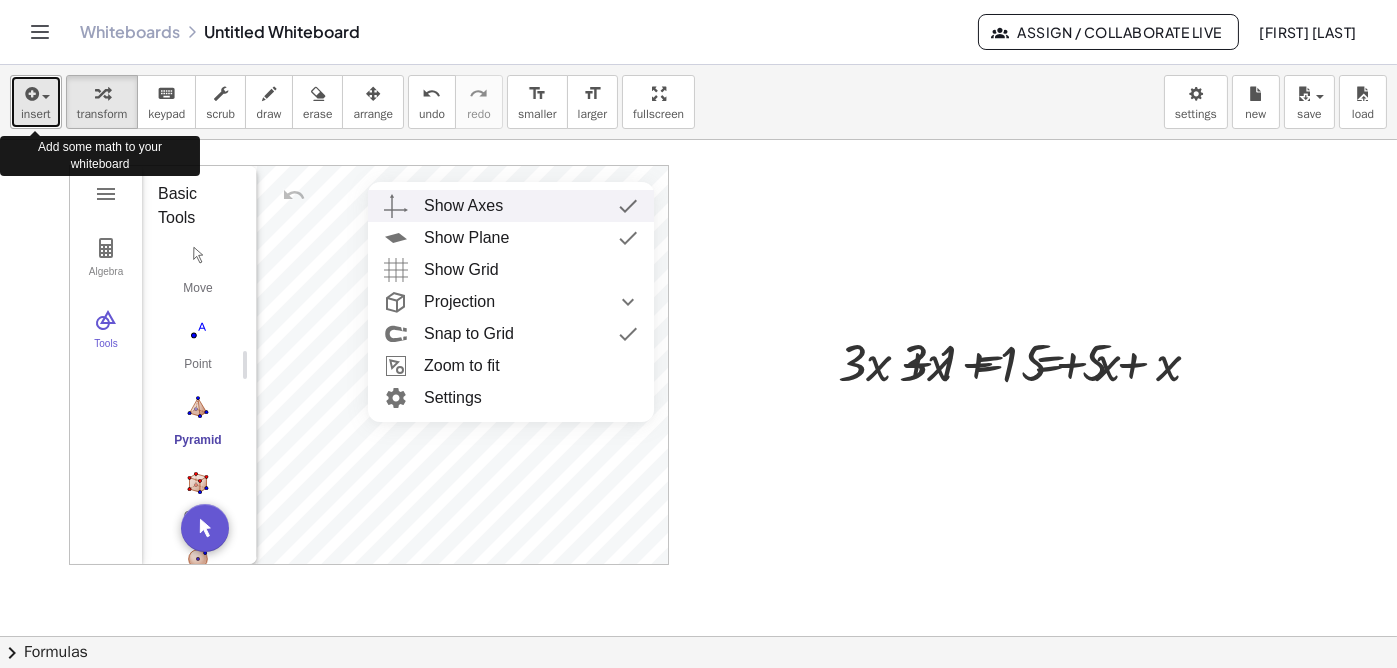 click on "insert" at bounding box center (36, 114) 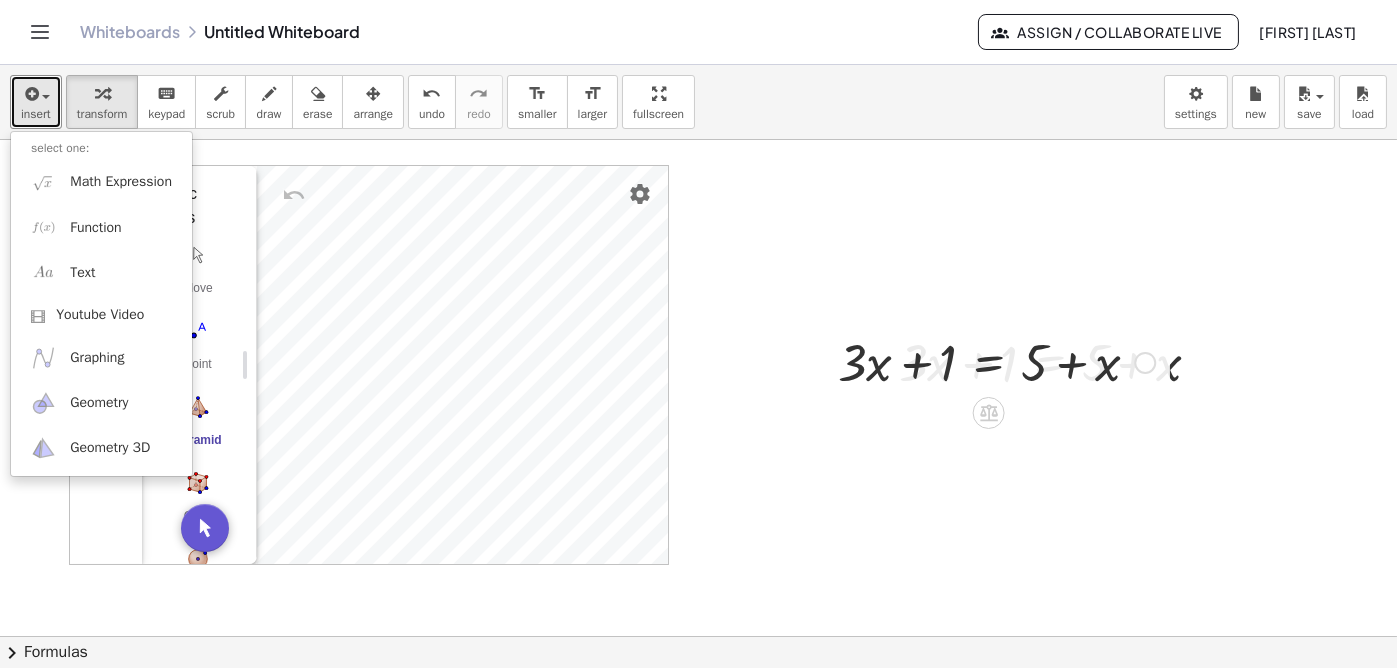 drag, startPoint x: 829, startPoint y: 335, endPoint x: 752, endPoint y: 278, distance: 95.80188 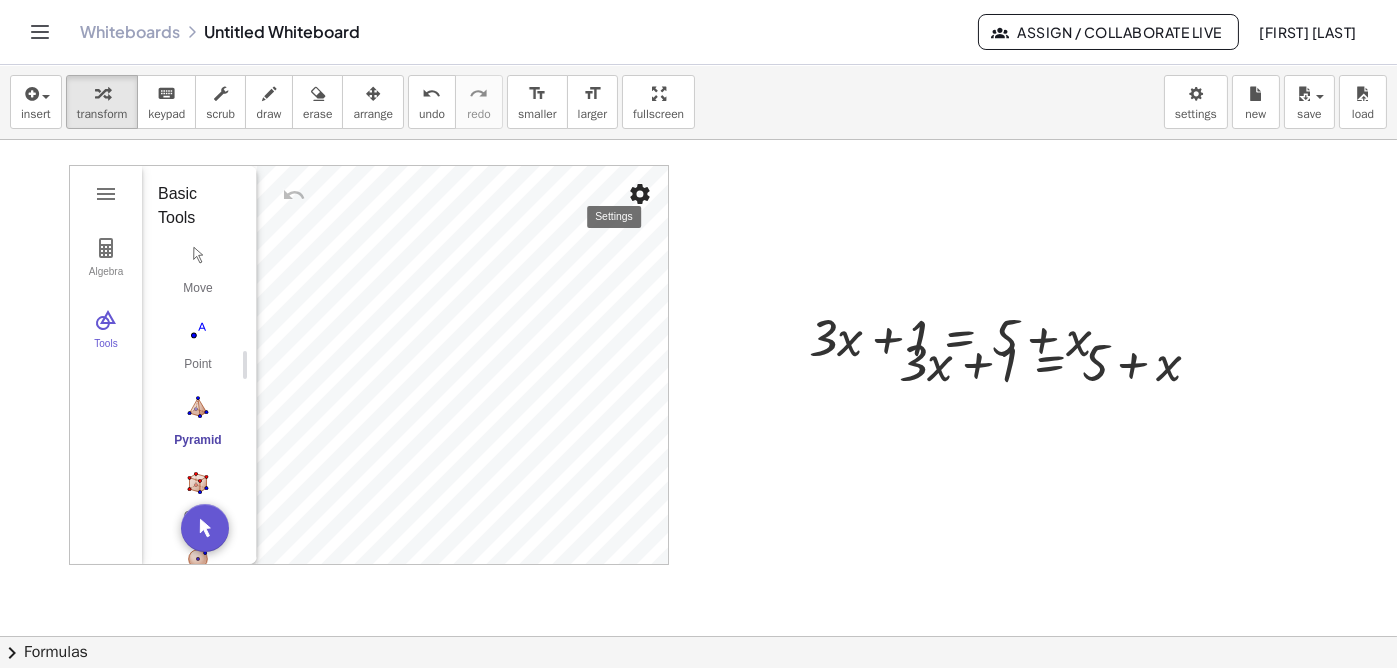 click at bounding box center [640, 194] 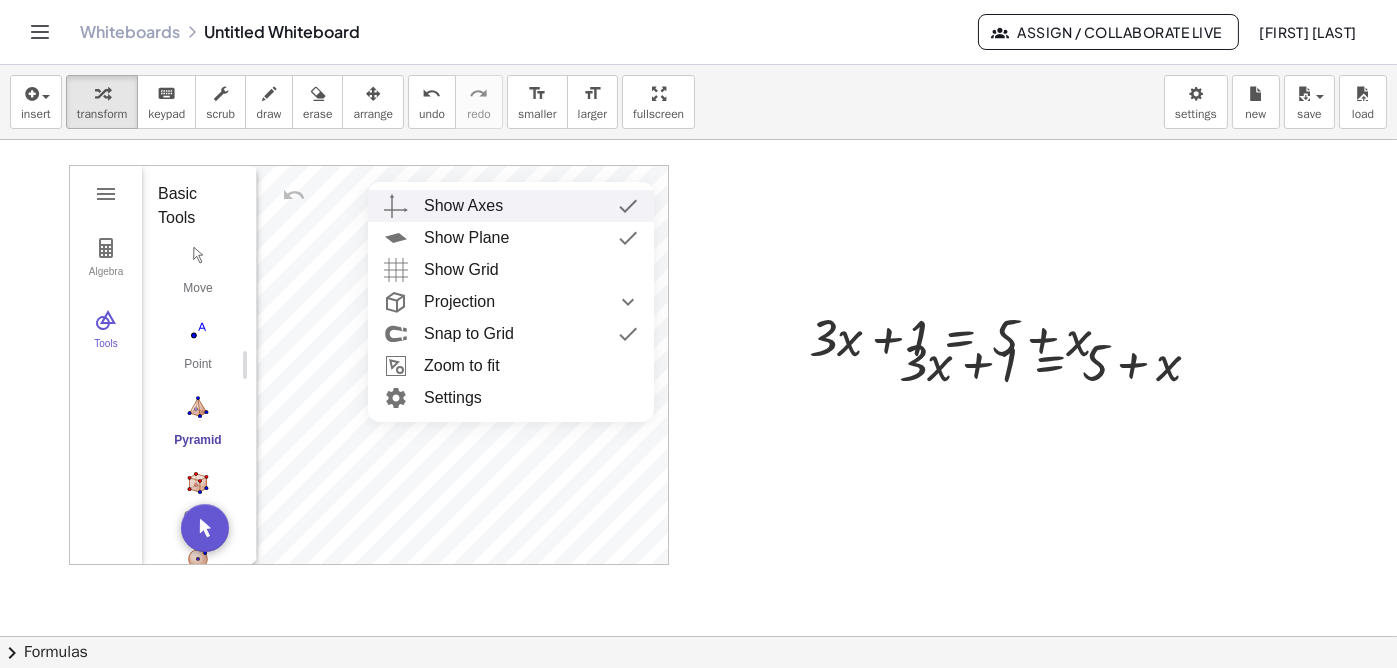 click at bounding box center [698, 701] 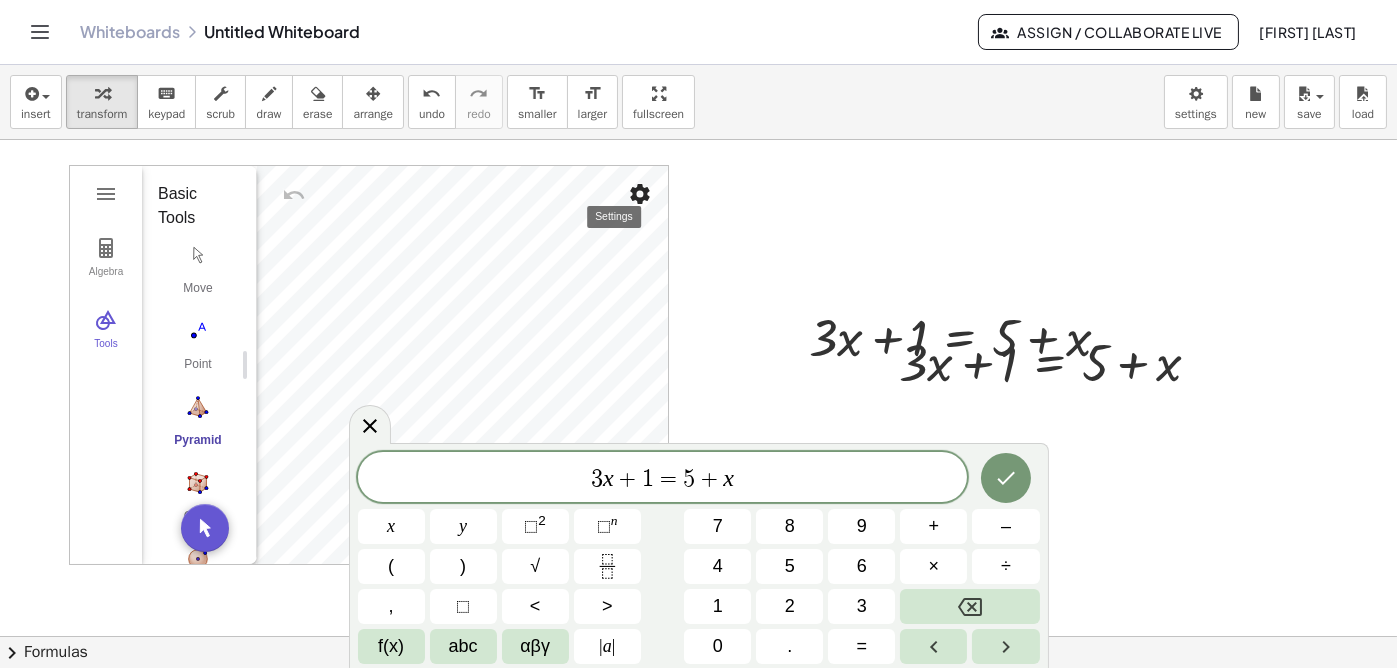 click at bounding box center (462, 365) 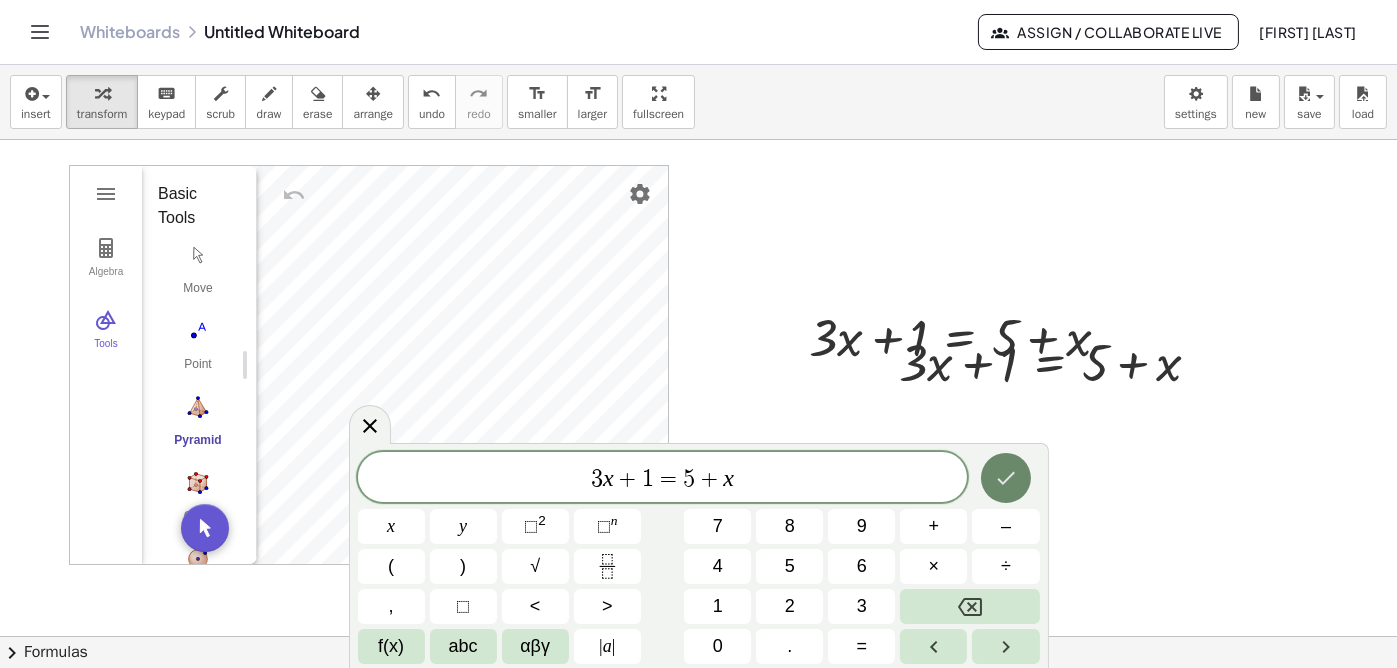 click 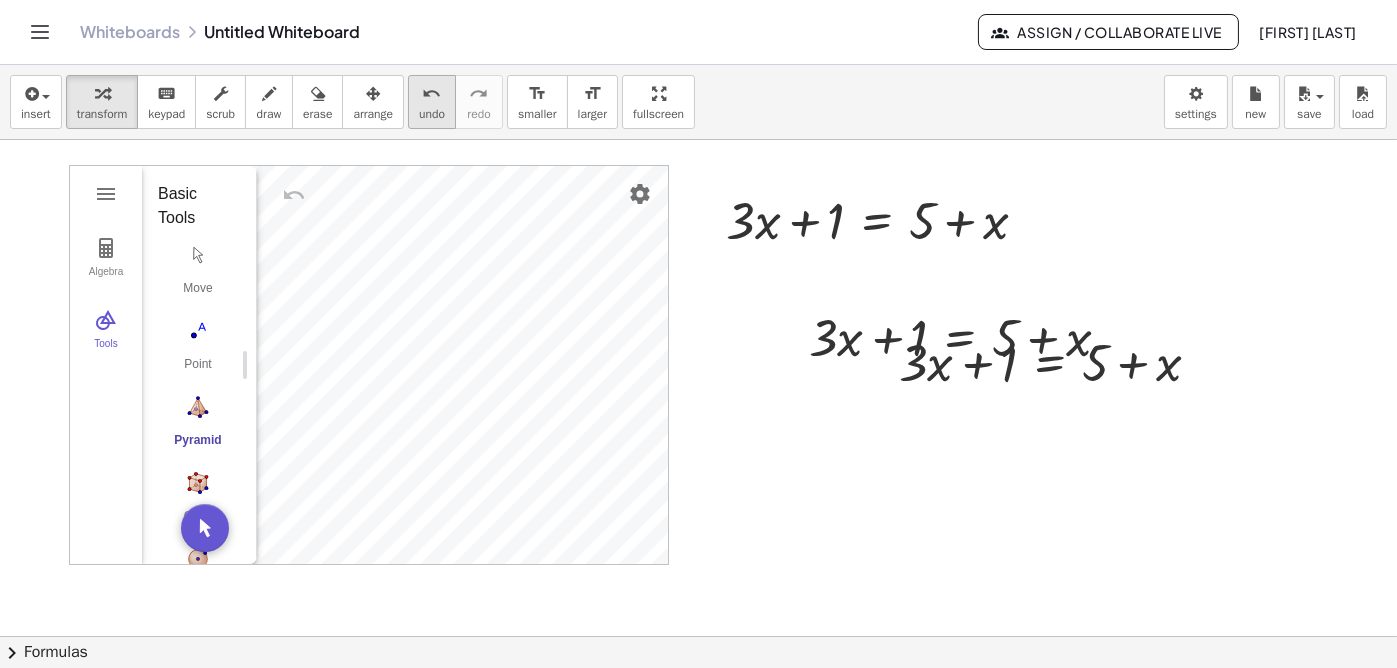 click on "undo" at bounding box center [432, 93] 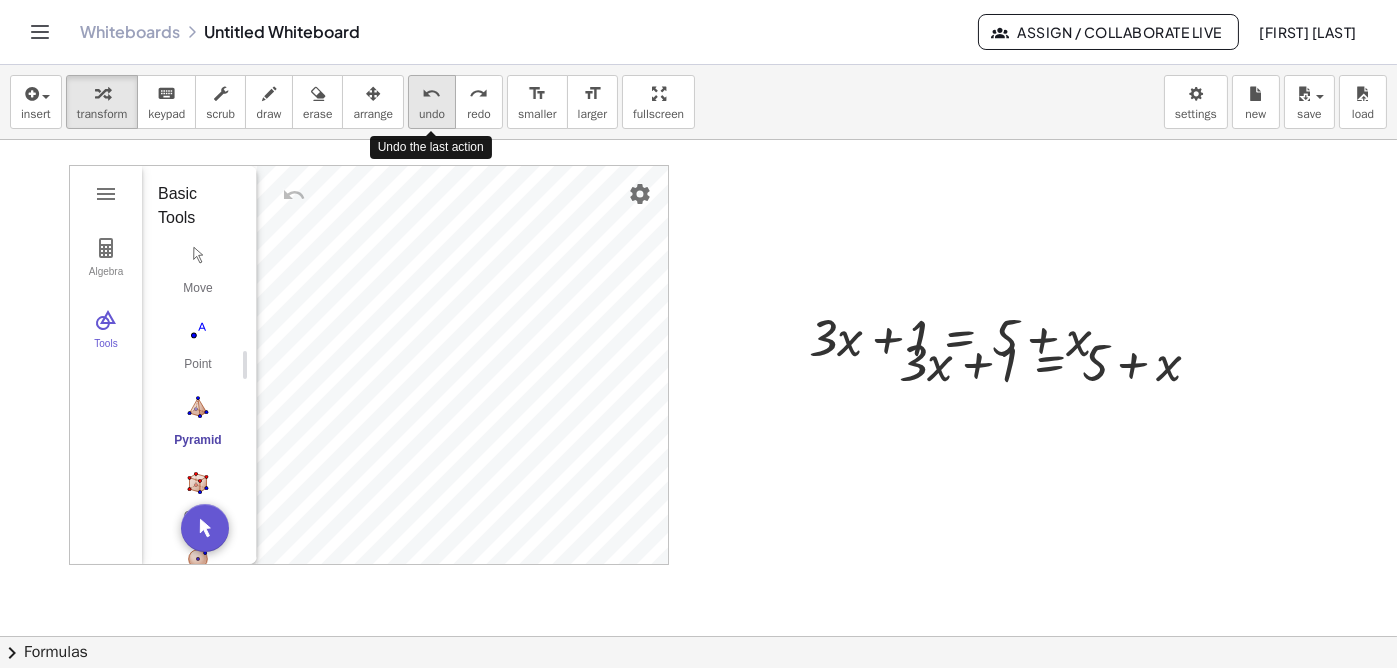 click on "undo" at bounding box center [432, 93] 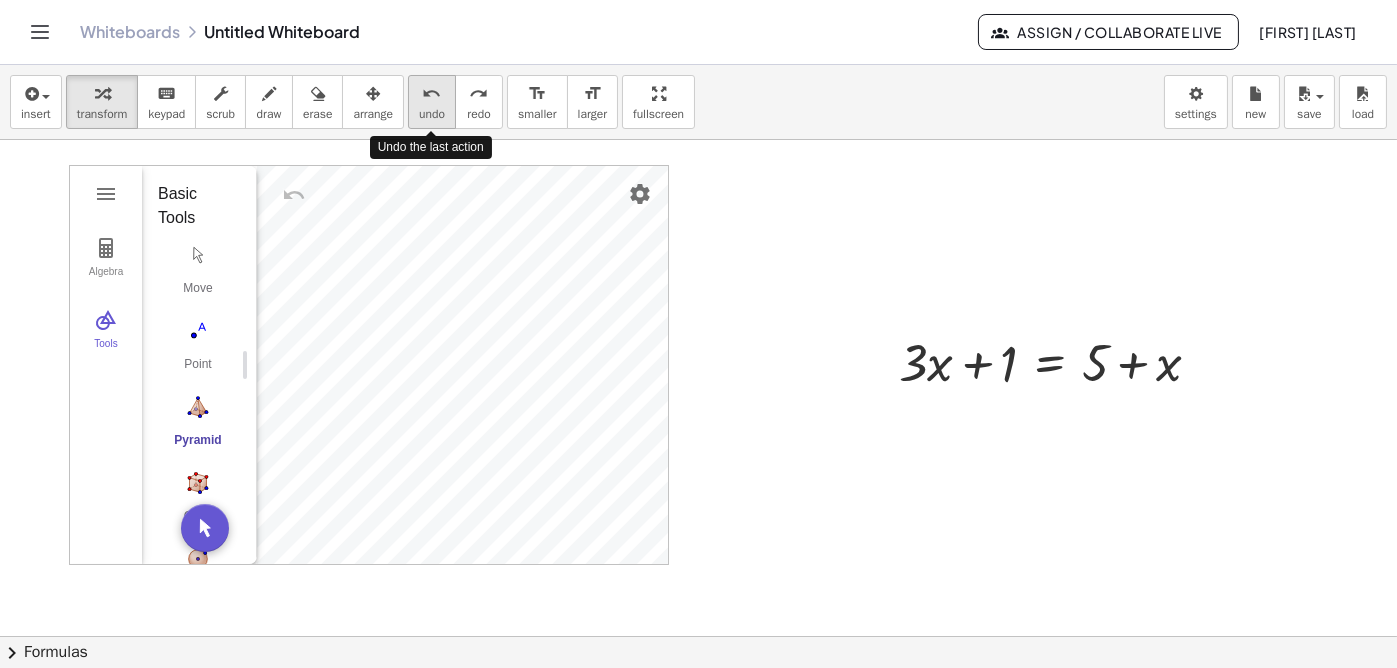 click on "undo" at bounding box center (432, 93) 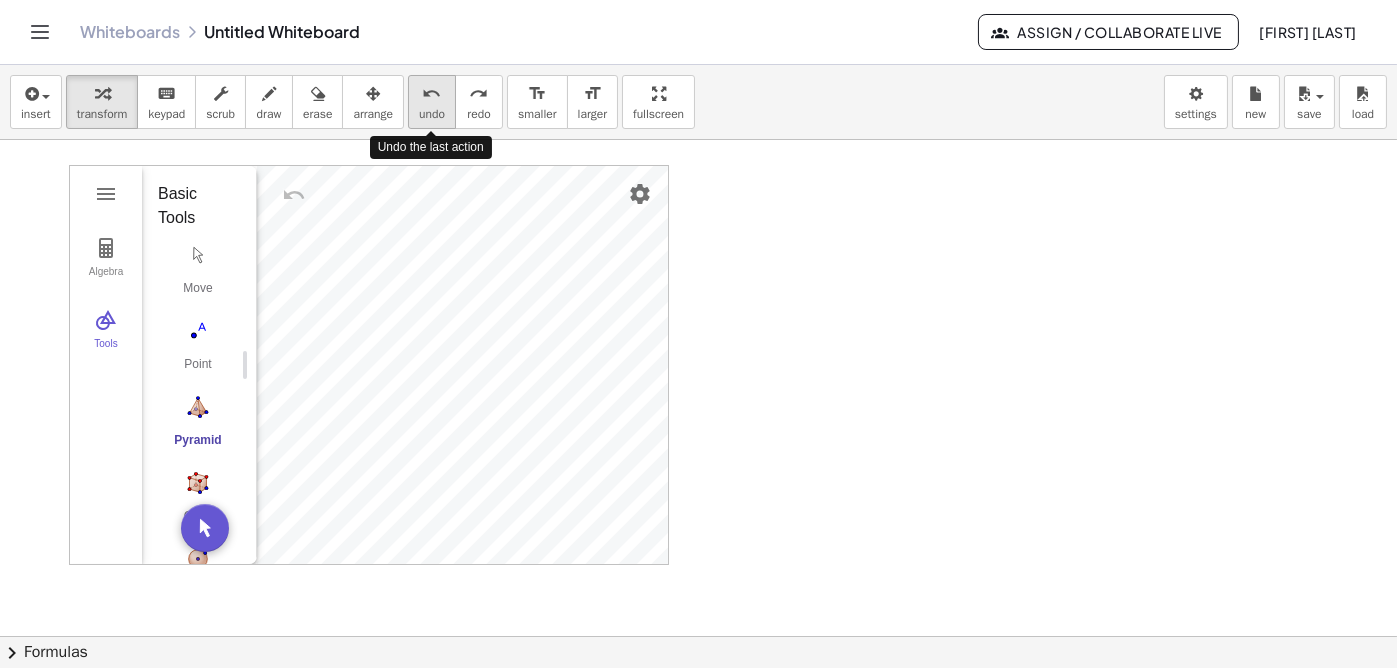 click on "undo" at bounding box center (432, 93) 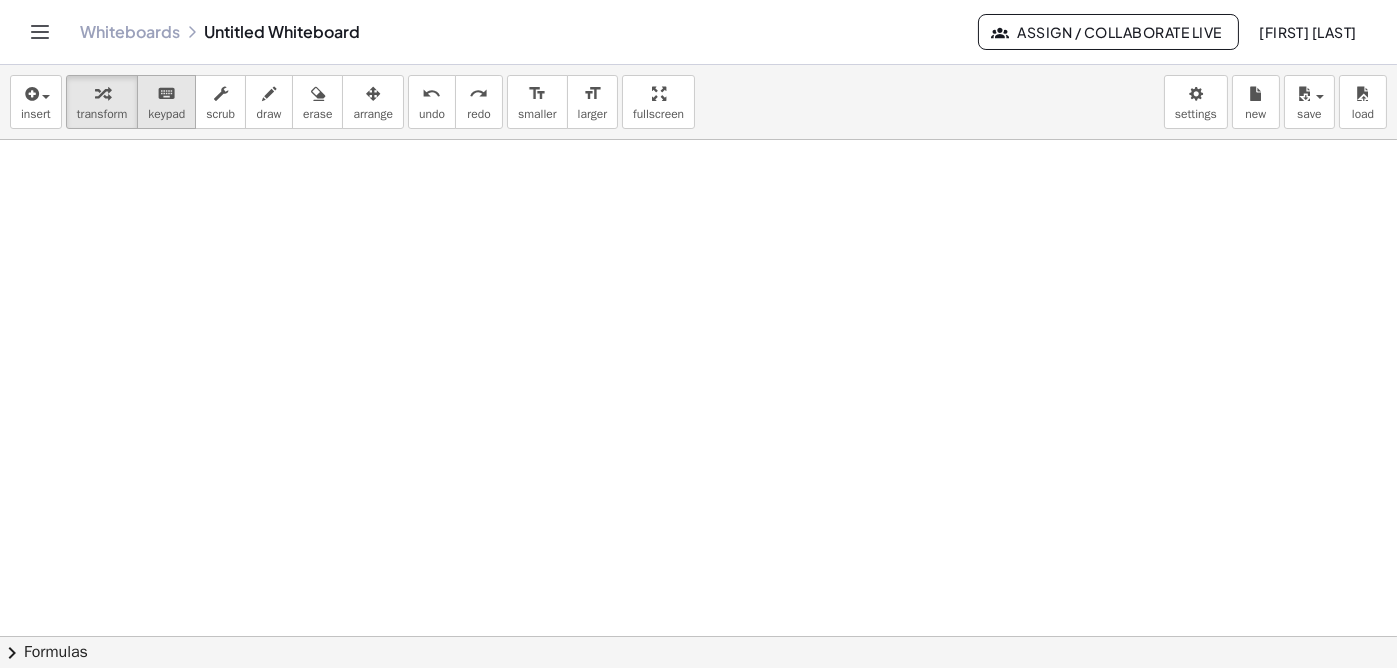 click on "keyboard keypad" at bounding box center [166, 102] 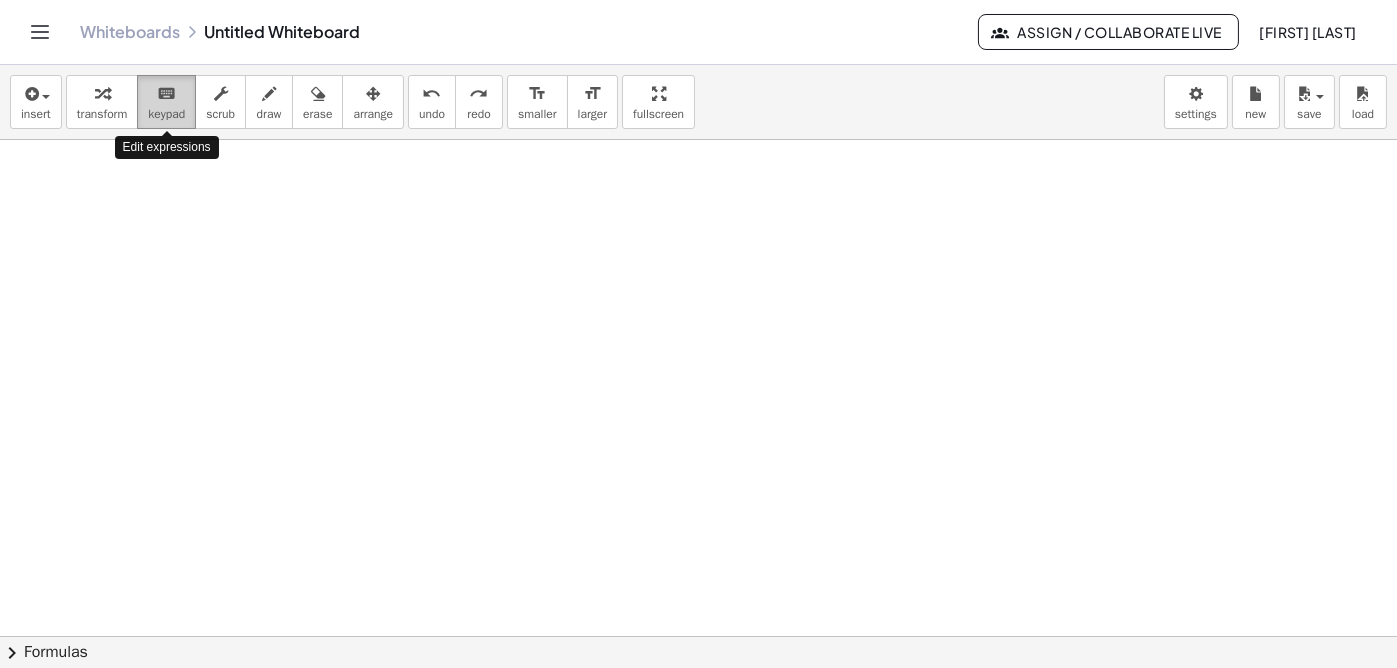 click on "keyboard keypad" at bounding box center [166, 102] 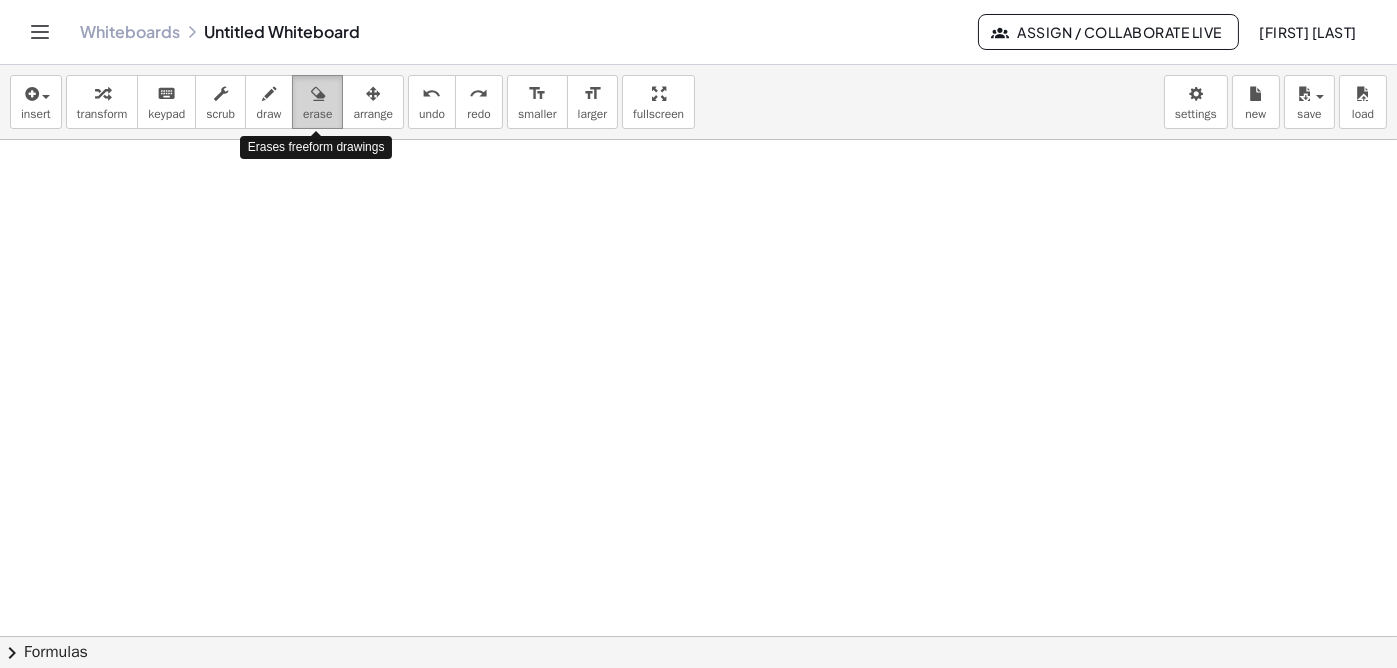 click at bounding box center [318, 94] 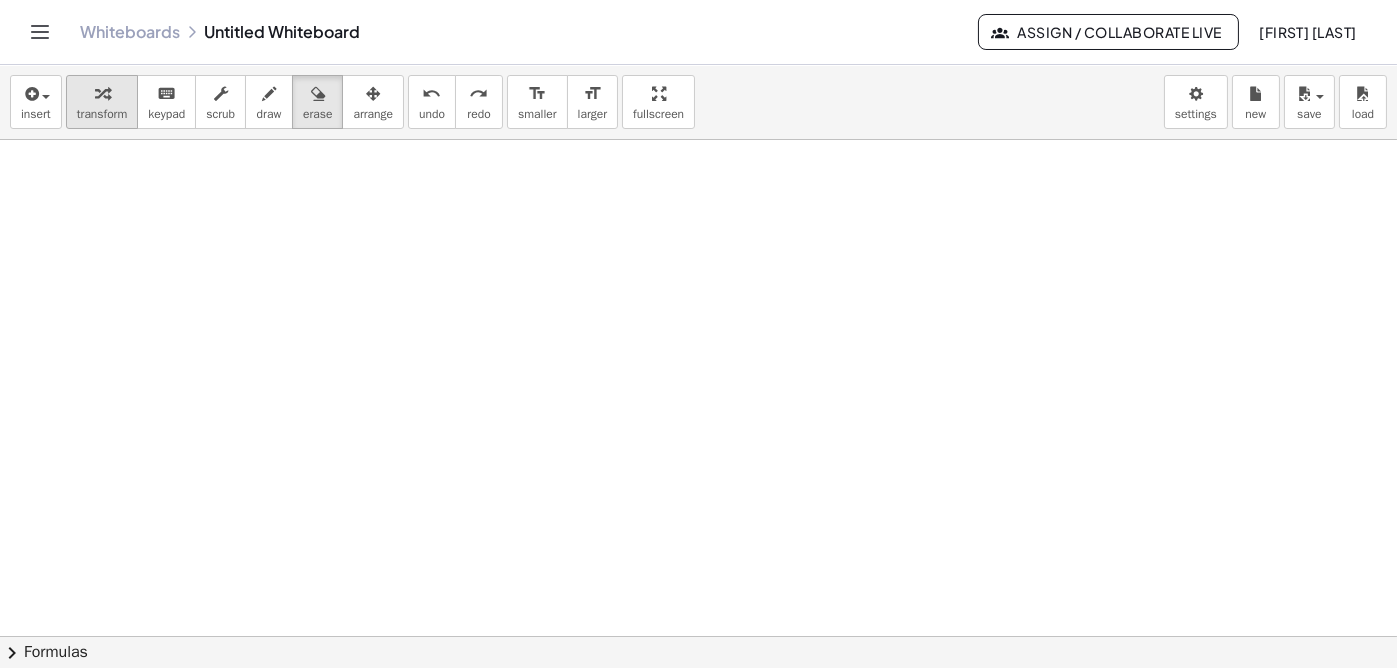 click at bounding box center (102, 93) 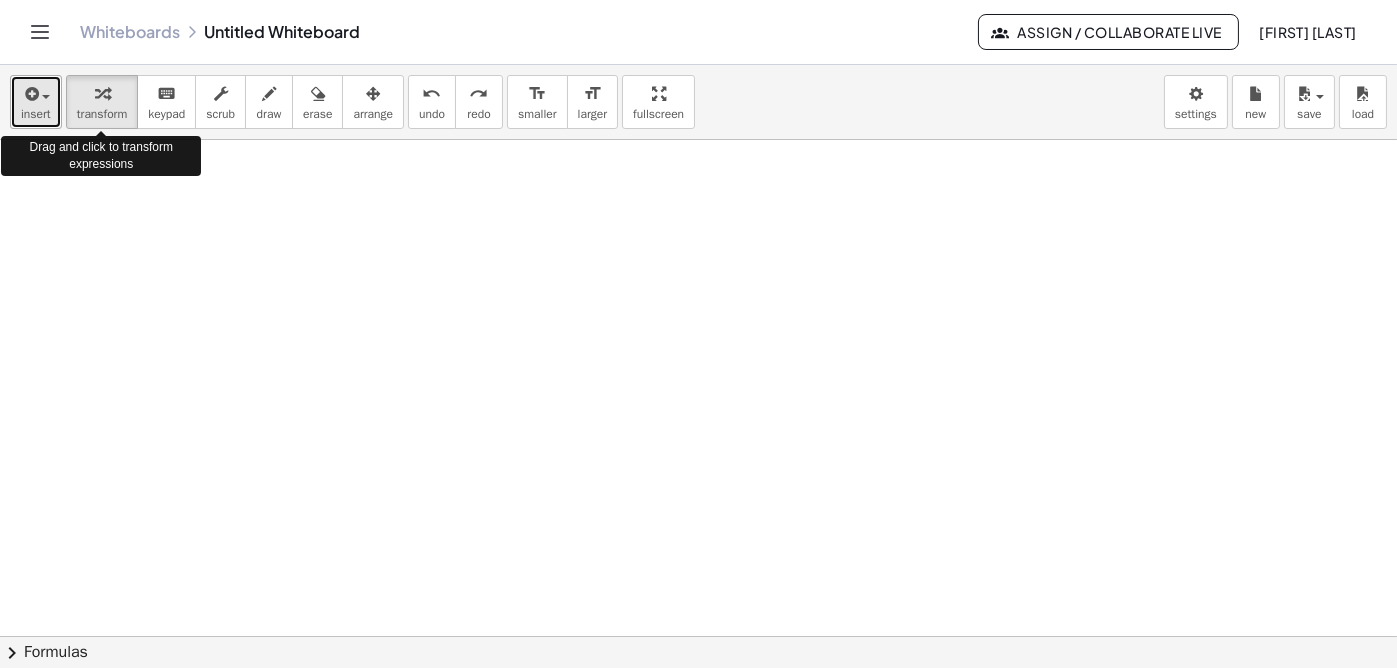 click at bounding box center [36, 93] 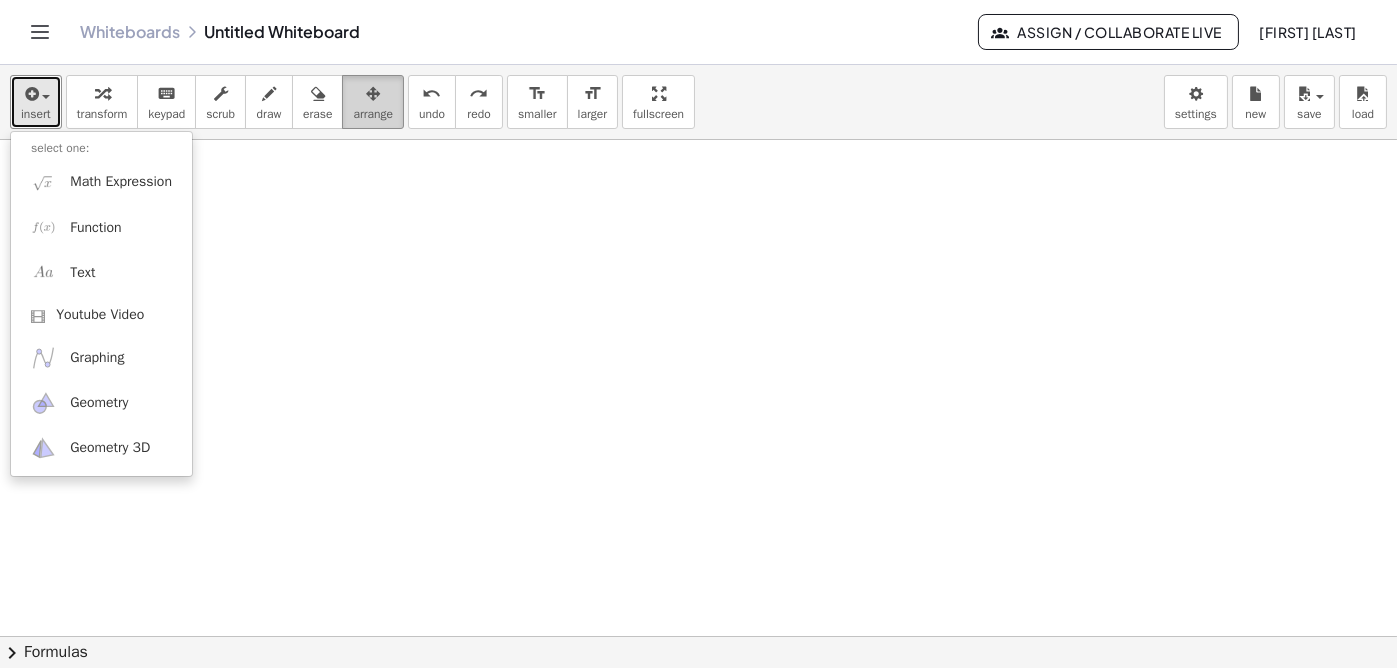 click at bounding box center [373, 93] 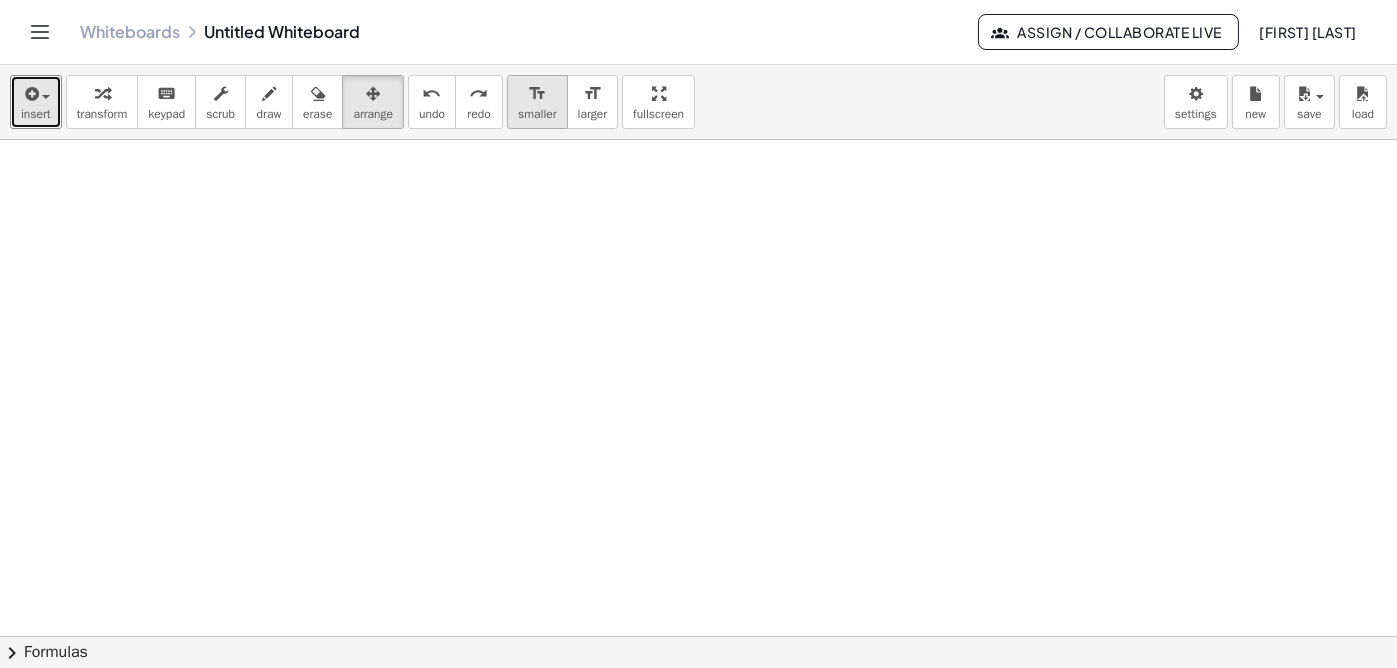 click on "format_size smaller" at bounding box center (537, 102) 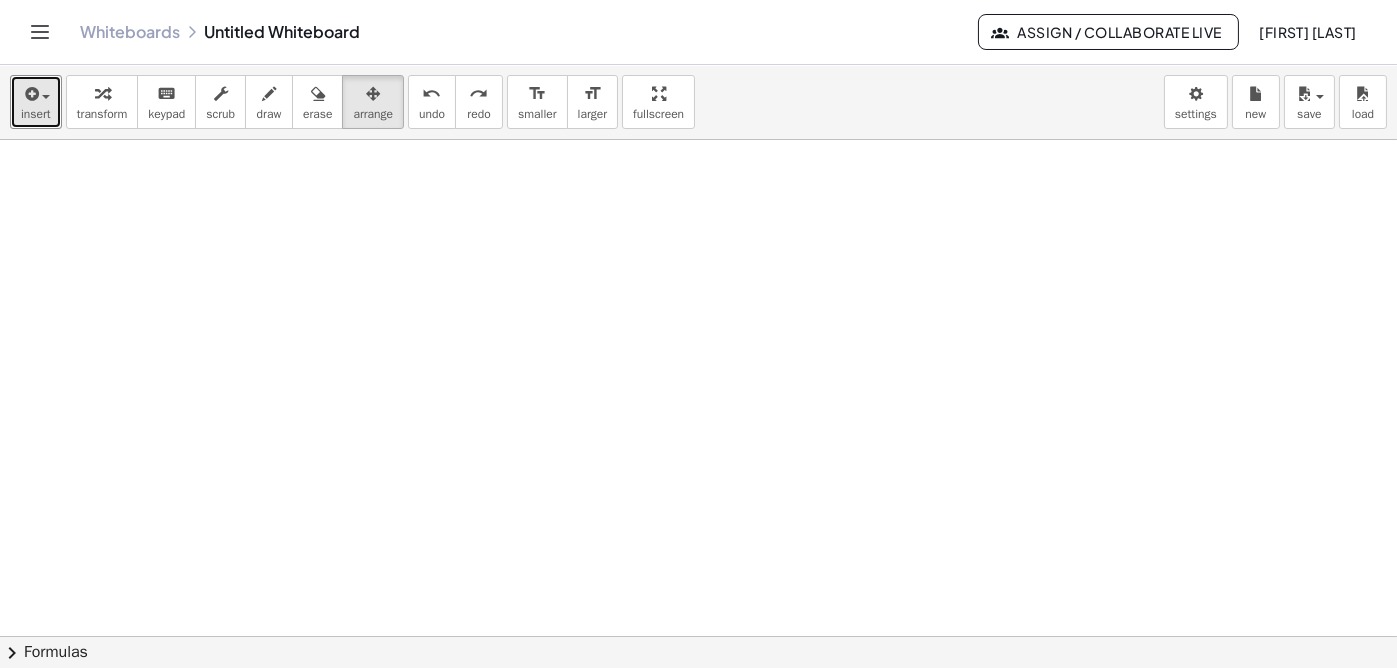 drag, startPoint x: 640, startPoint y: 96, endPoint x: 640, endPoint y: 171, distance: 75 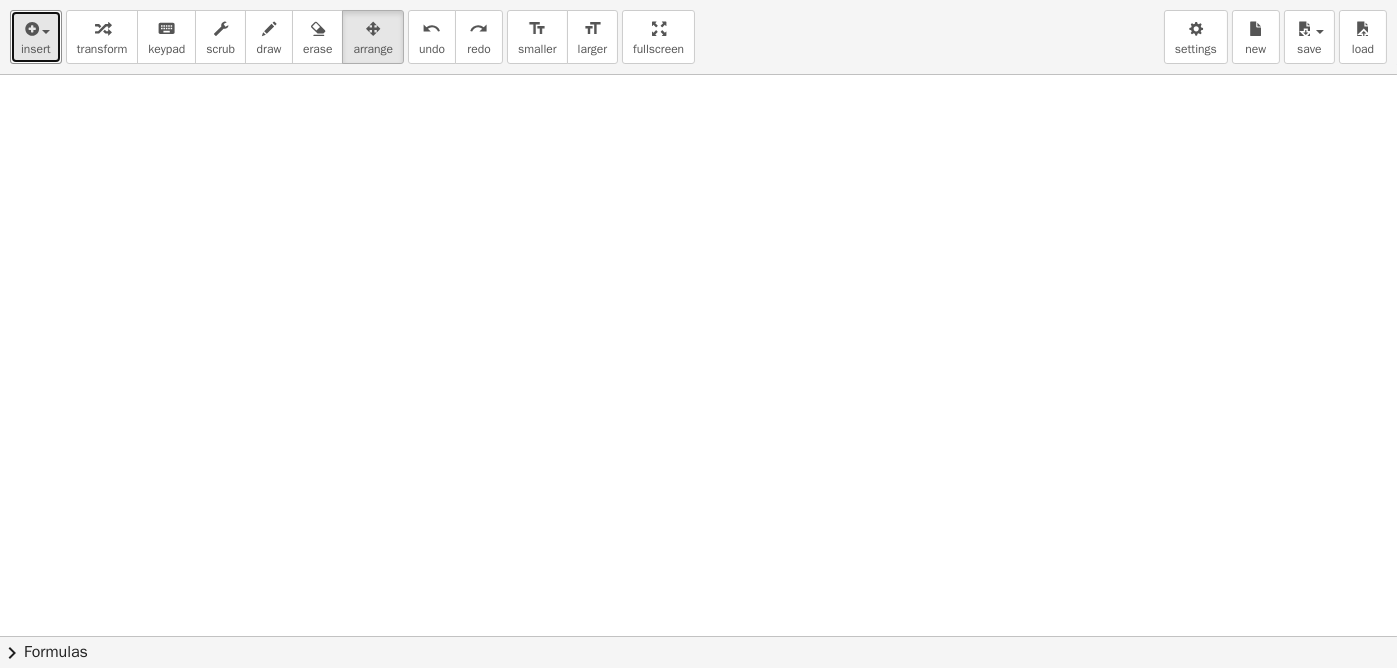 click on "insert select one: Math Expression Function Text Youtube Video Graphing Geometry Geometry 3D transform keyboard keypad scrub draw erase arrange undo undo redo redo format_size smaller format_size larger fullscreen load   save new settings × chevron_right  Formulas
Drag one side of a formula onto a highlighted expression on the canvas to apply it.
Quadratic Formula
+ · a · x 2 + · b · x + c = 0
⇔
x = · ( − b ± 2 √ ( + b 2 − · 4 · a · c ) ) · 2 · a
+ x 2 + · p · x + q = 0
⇔
x = − · p · 2 ± 2 √ ( + ( · p · 2 ) 2 − q )
Manually Factoring a Quadratic
+ x 2 + · b · x + c
⇒" at bounding box center [698, 334] 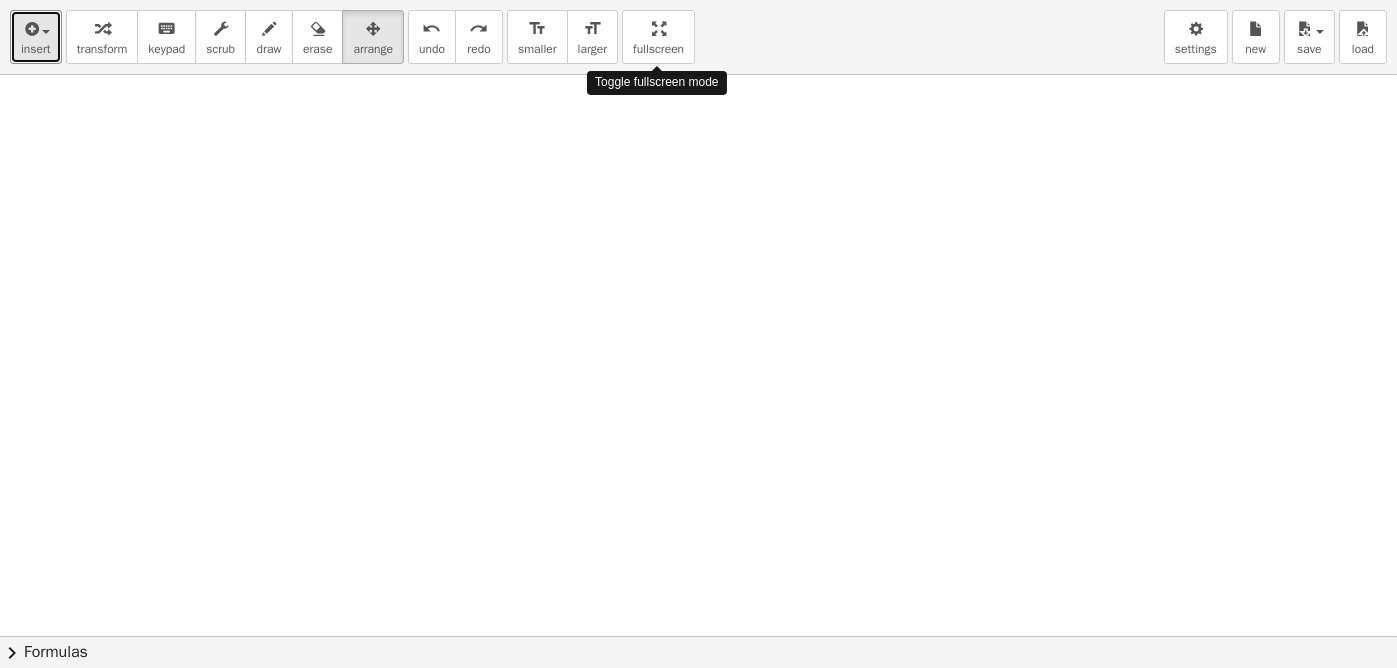 drag, startPoint x: 650, startPoint y: 32, endPoint x: 650, endPoint y: -43, distance: 75 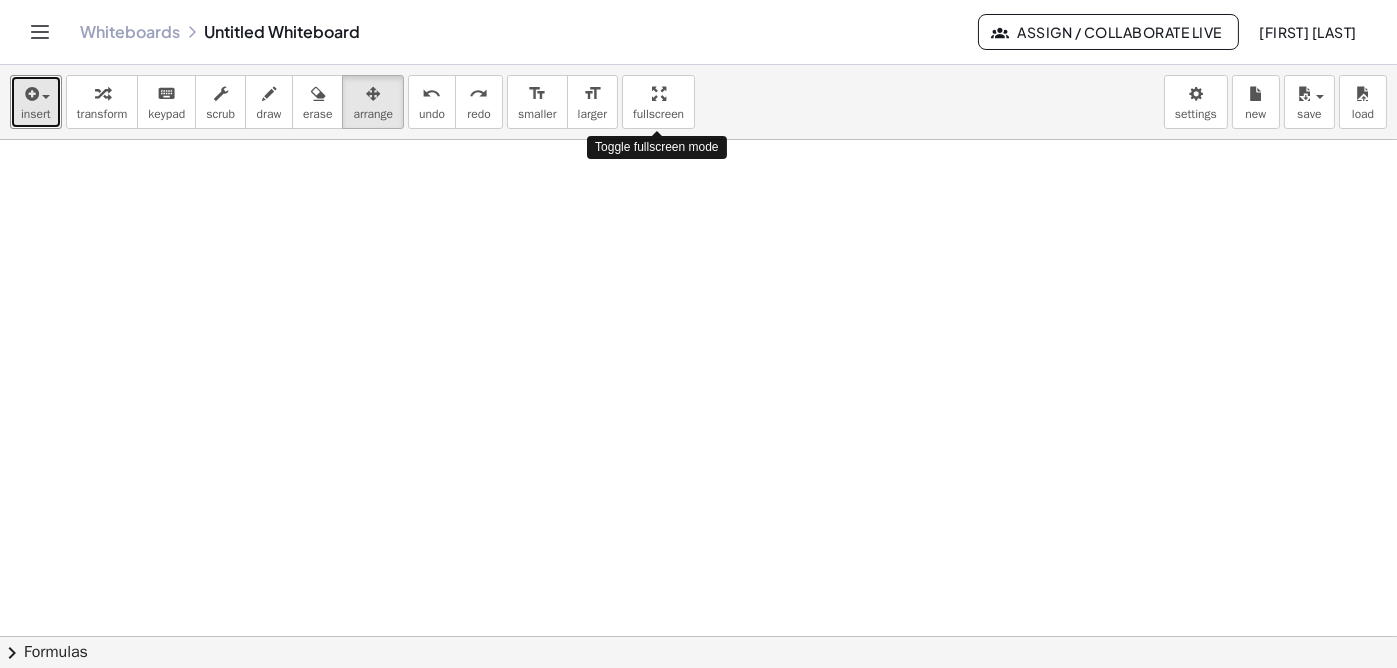 click on "Graspable Math Activities Get Started Activity Bank Assigned Work Classes Whiteboards Go Premium! Reference Account v1.28.3 | Privacy policy © 2025 | Graspable, Inc. Whiteboards Untitled Whiteboard Assign / Collaborate Live  Trần Lê Thanh Thảo   insert select one: Math Expression Function Text Youtube Video Graphing Geometry Geometry 3D transform keyboard keypad scrub draw erase arrange undo undo redo redo format_size smaller format_size larger fullscreen load   save new settings Toggle fullscreen mode × chevron_right  Formulas
Drag one side of a formula onto a highlighted expression on the canvas to apply it.
Quadratic Formula
+ · a · x 2 + · b · x + c = 0
⇔
x = · ( − b ± 2 √ ( + b 2 − · 4 · a · c ) ) · 2 · a
+ x 2 + · p · x + q = 0" at bounding box center [698, 334] 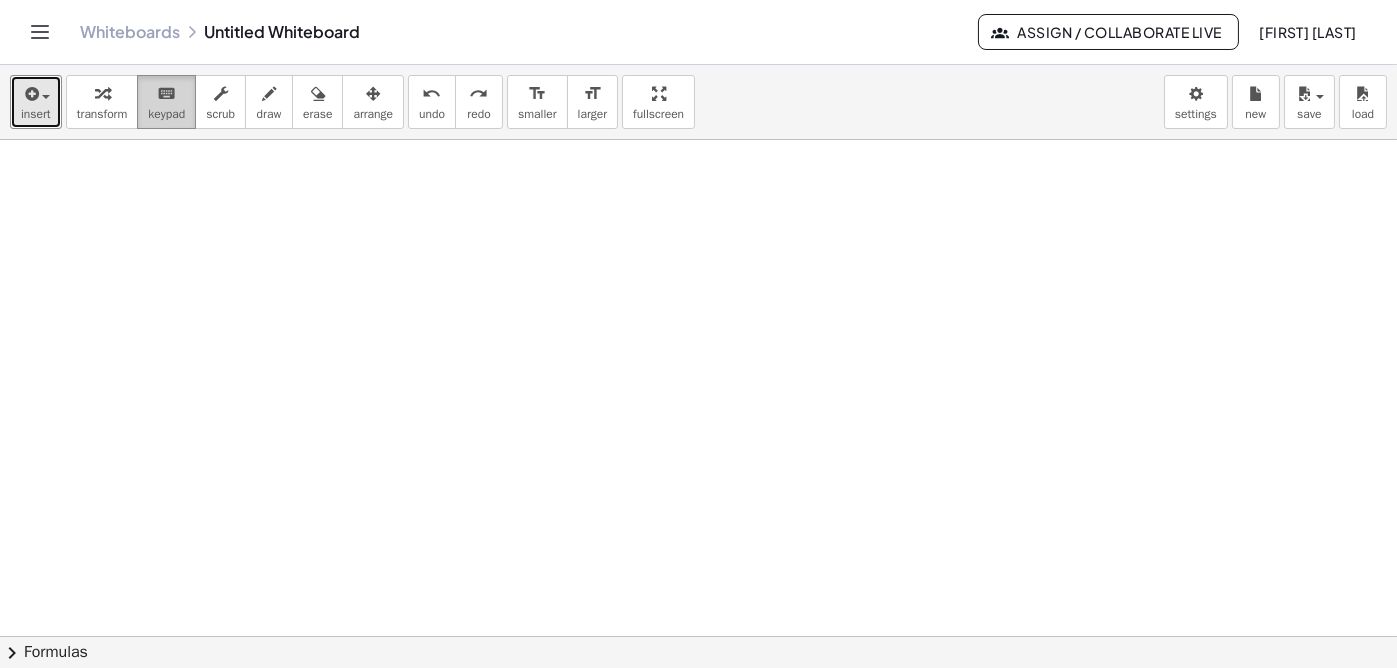 click on "keypad" at bounding box center (166, 114) 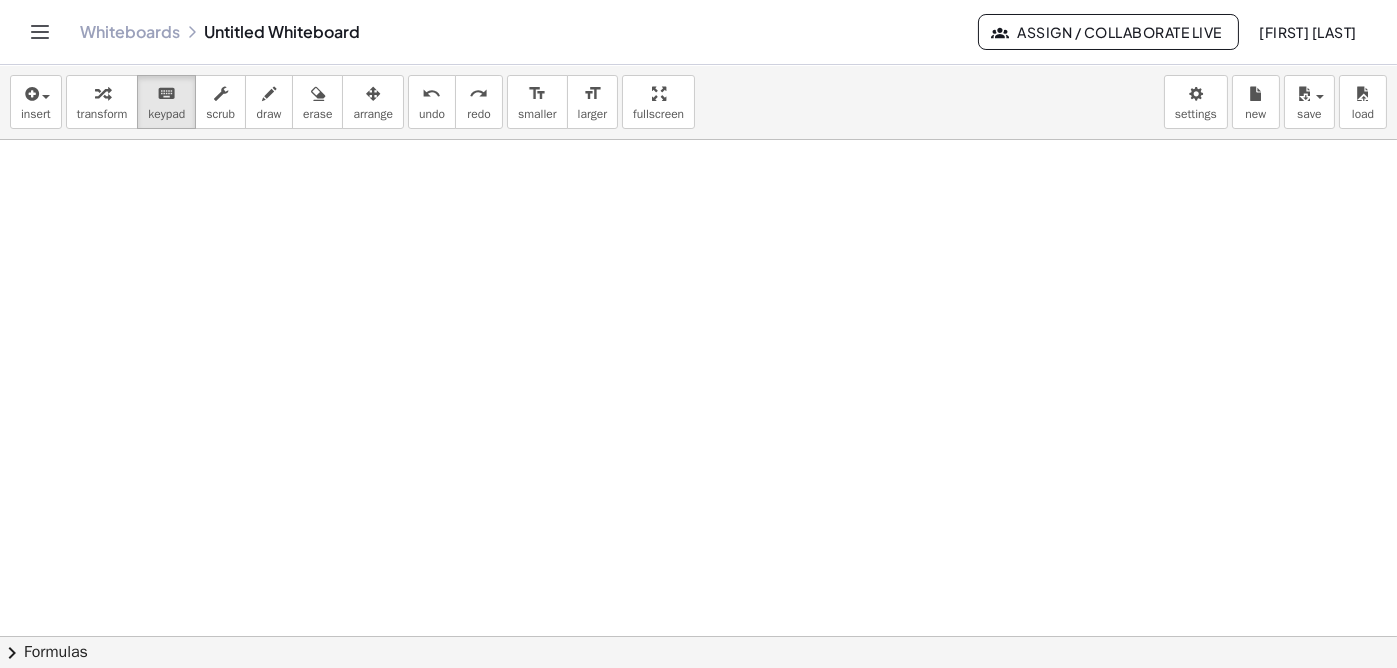 click on "chevron_right" at bounding box center [12, 653] 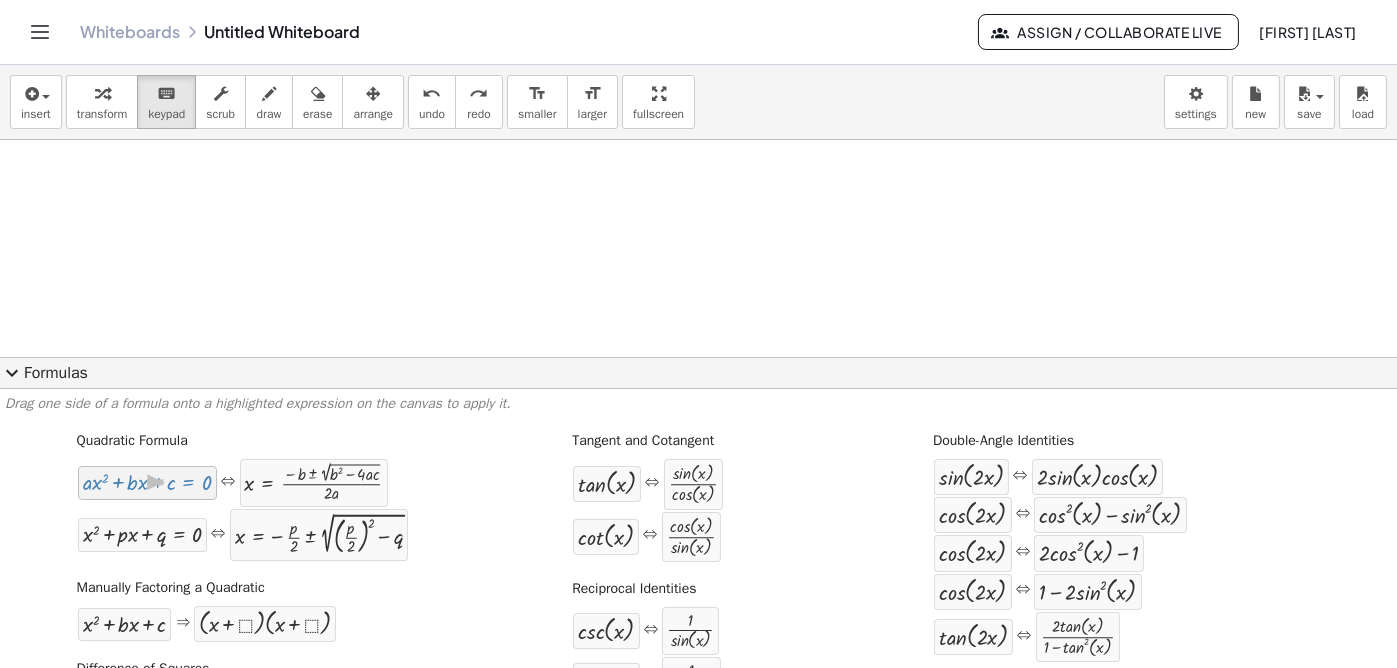 click at bounding box center (147, 482) 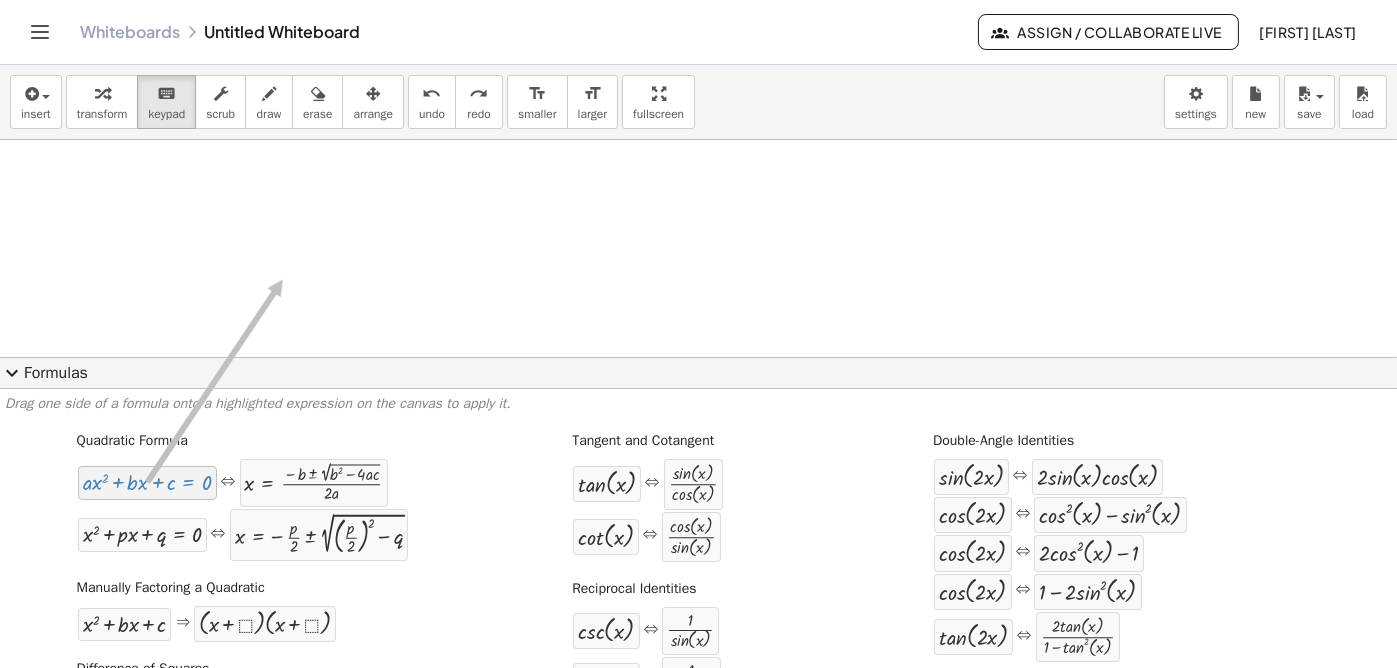 drag, startPoint x: 147, startPoint y: 485, endPoint x: 280, endPoint y: 280, distance: 244.36449 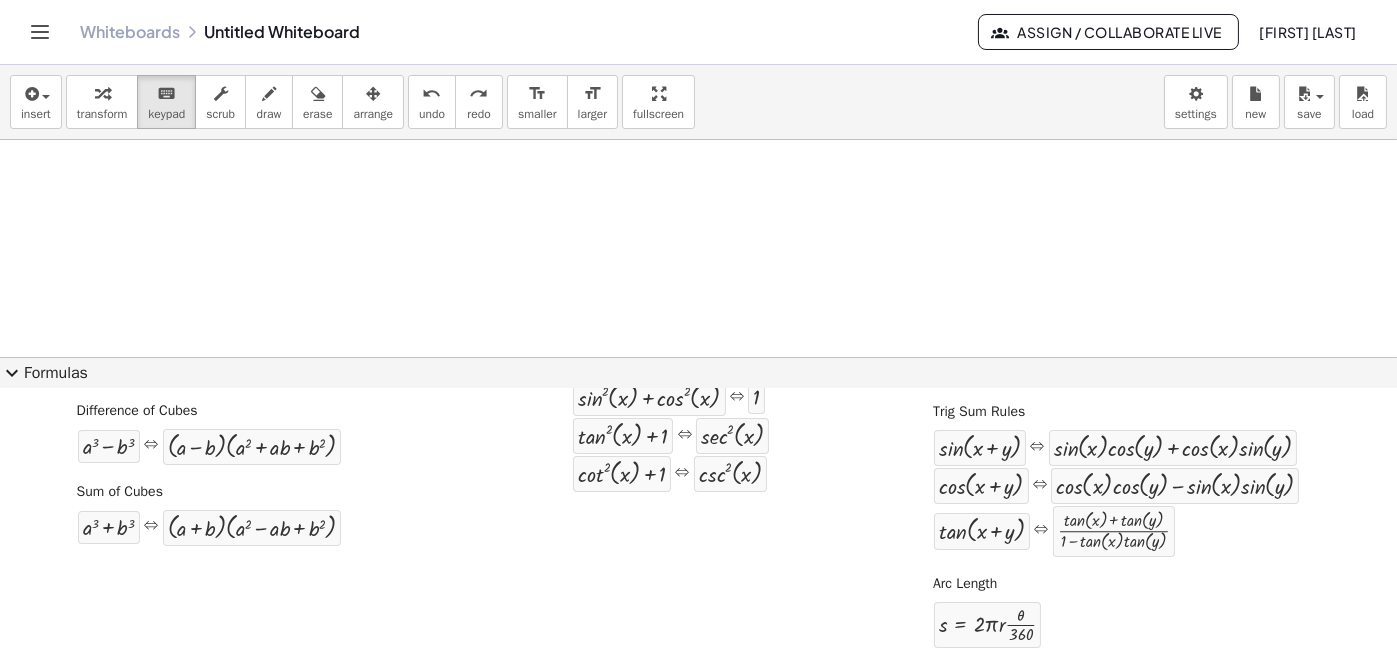 scroll, scrollTop: 0, scrollLeft: 0, axis: both 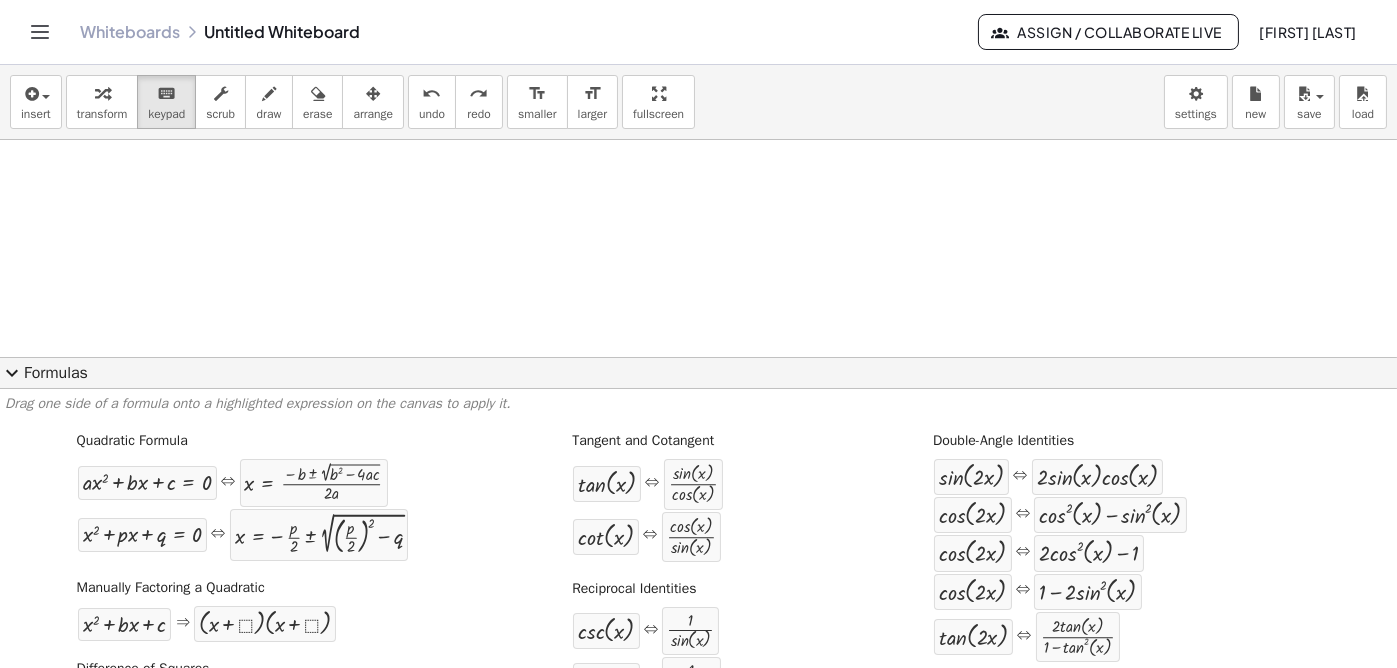 click on "expand_more" at bounding box center [12, 373] 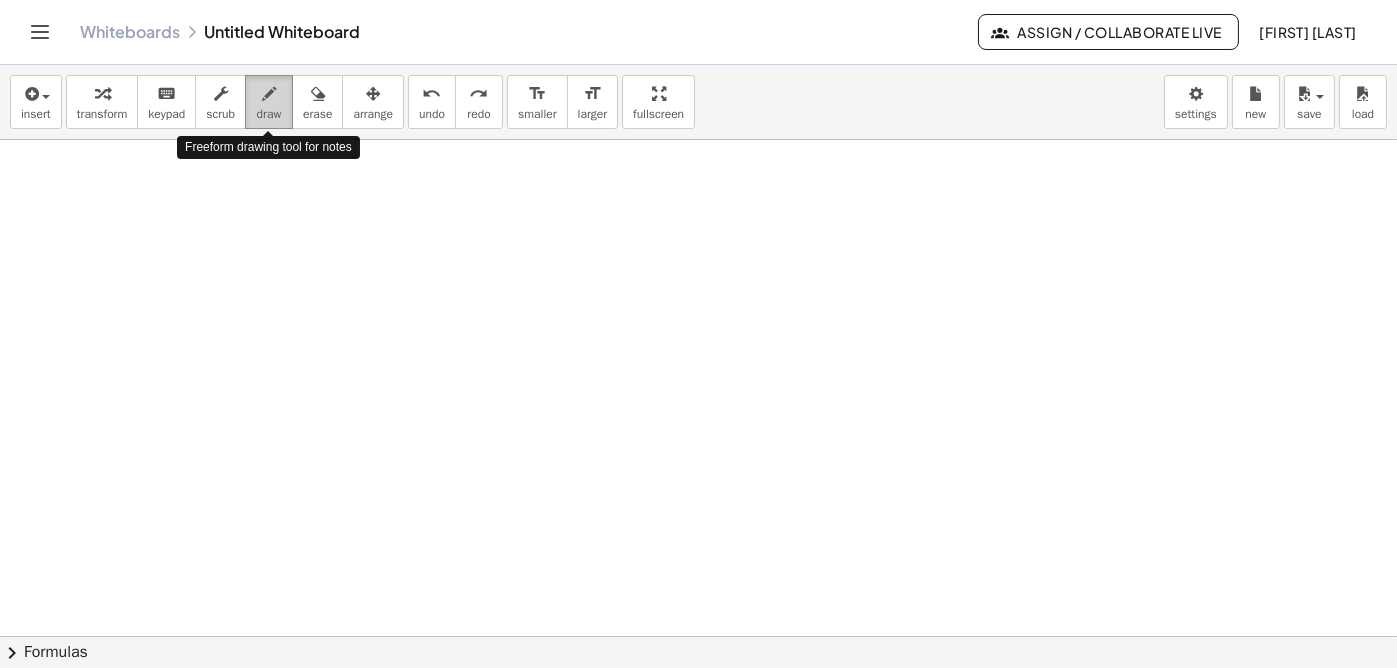 click on "draw" at bounding box center [269, 102] 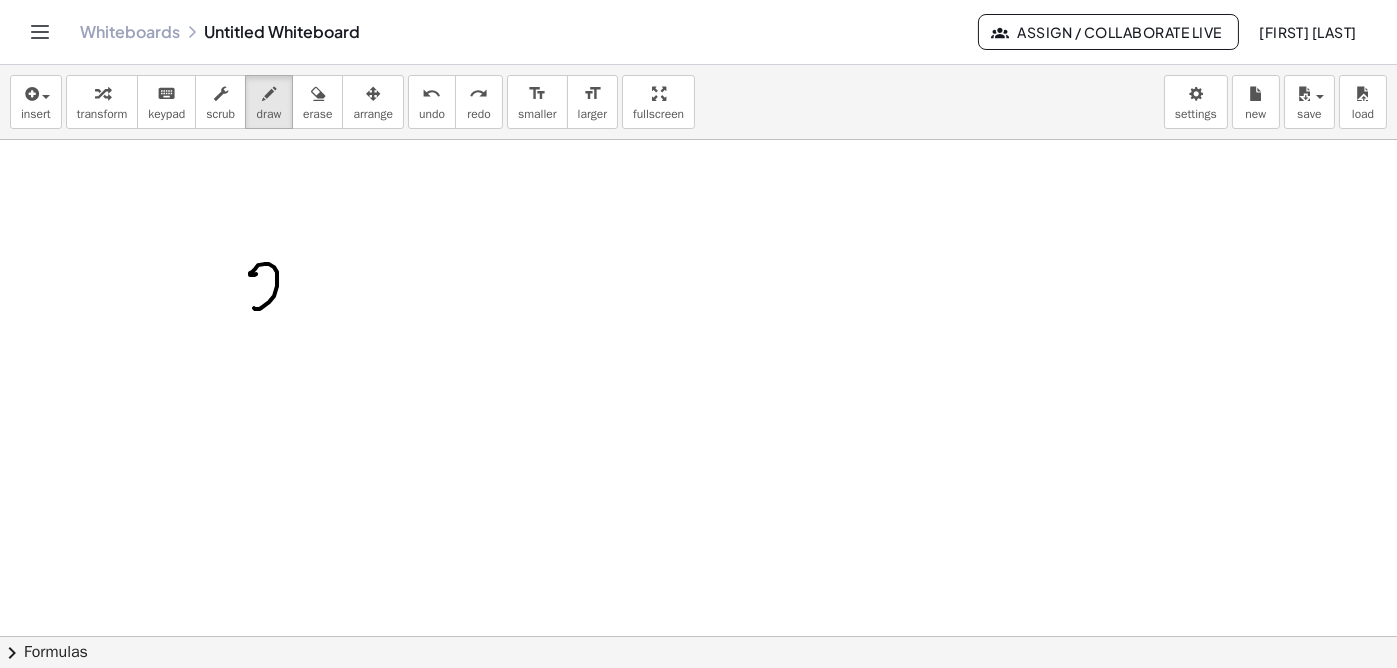 drag, startPoint x: 256, startPoint y: 273, endPoint x: 265, endPoint y: 291, distance: 20.12461 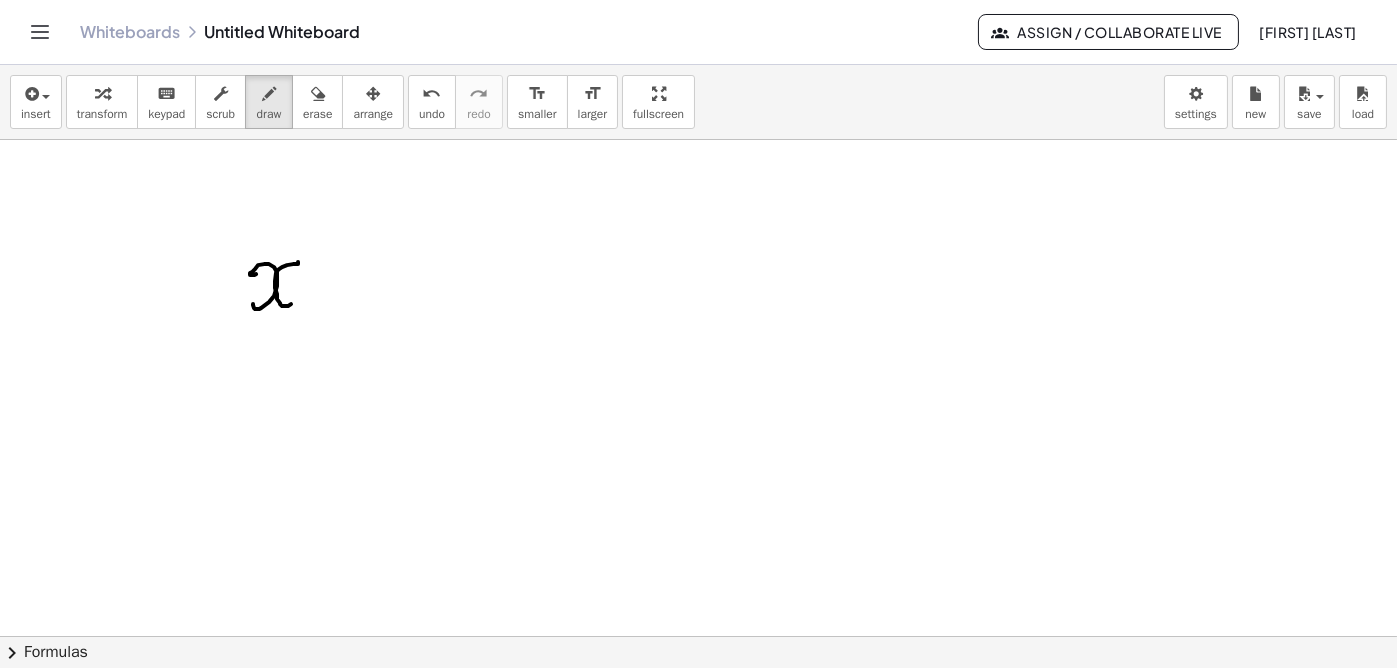 drag, startPoint x: 298, startPoint y: 263, endPoint x: 309, endPoint y: 286, distance: 25.495098 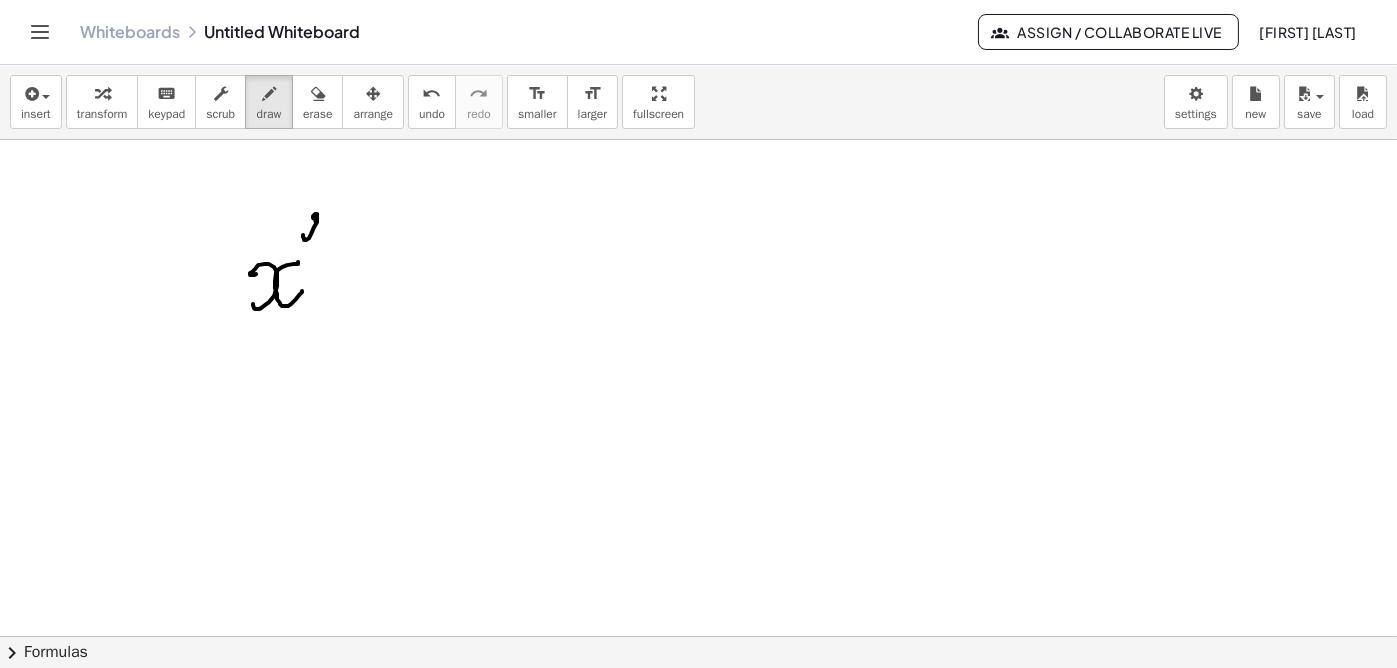 click at bounding box center (698, 701) 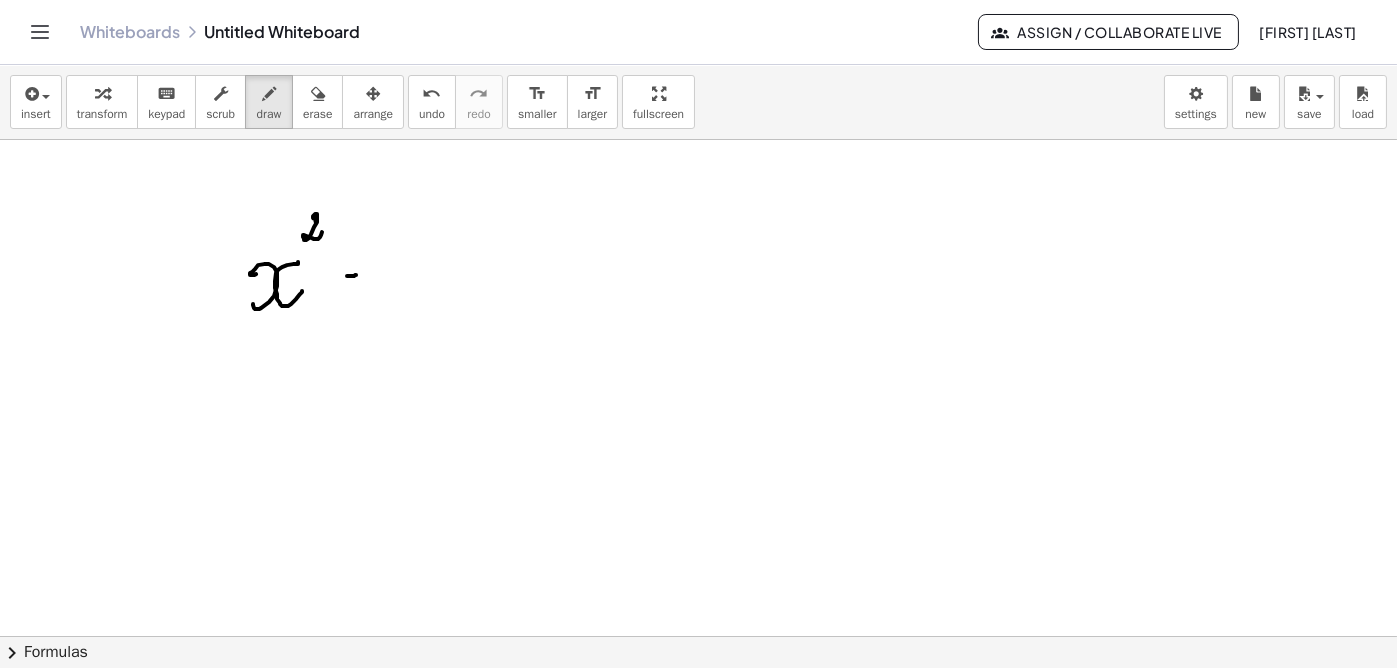 click at bounding box center [698, 701] 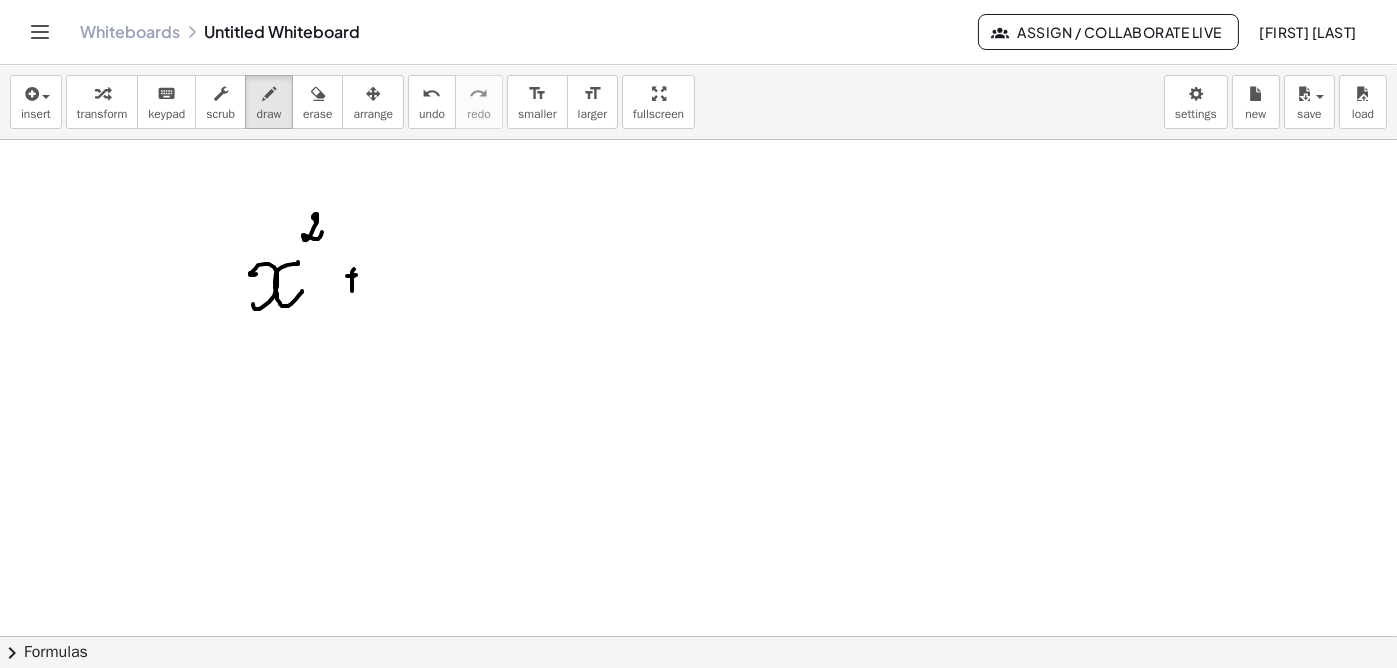 click at bounding box center (698, 701) 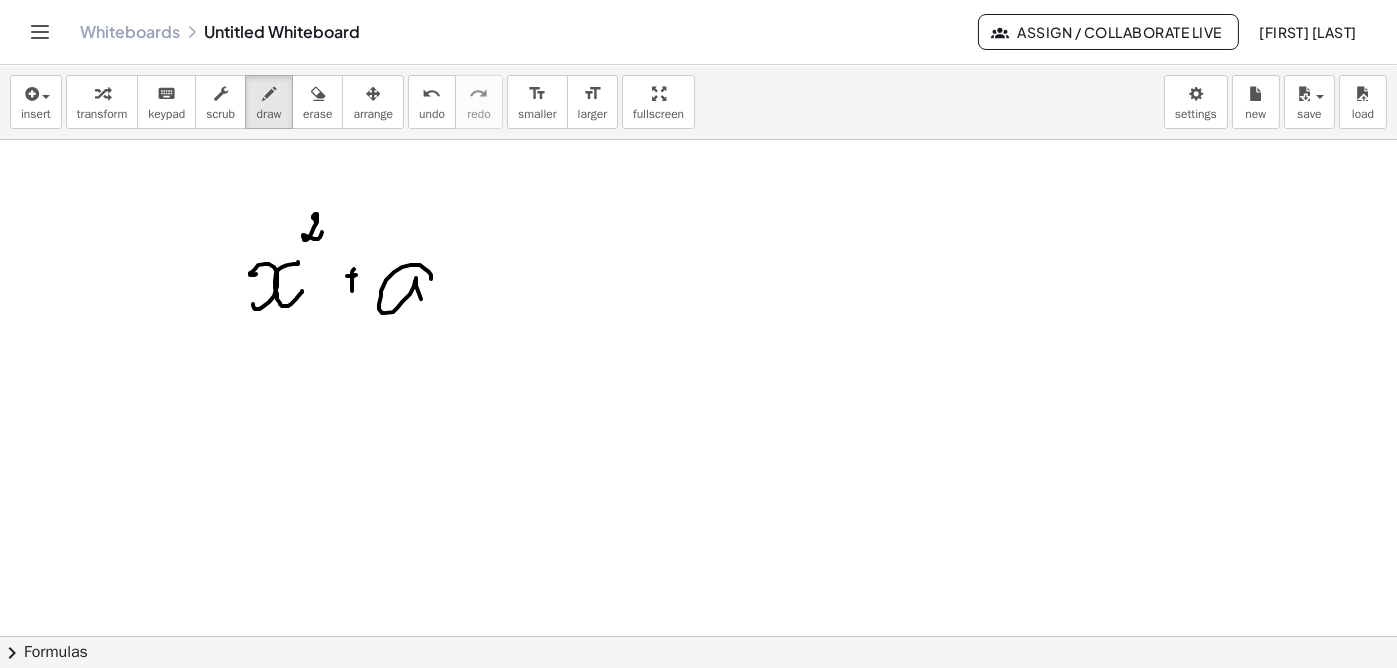 drag, startPoint x: 420, startPoint y: 264, endPoint x: 442, endPoint y: 225, distance: 44.777225 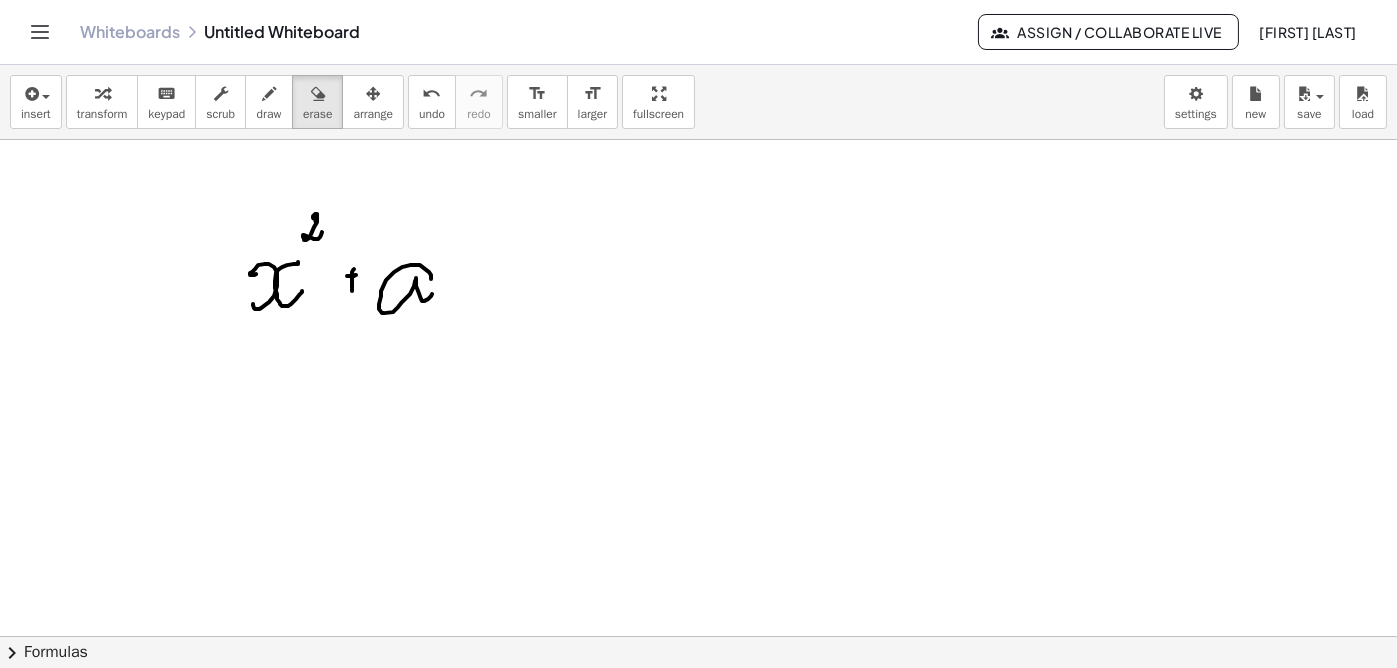 drag, startPoint x: 322, startPoint y: 109, endPoint x: 416, endPoint y: 297, distance: 210.19038 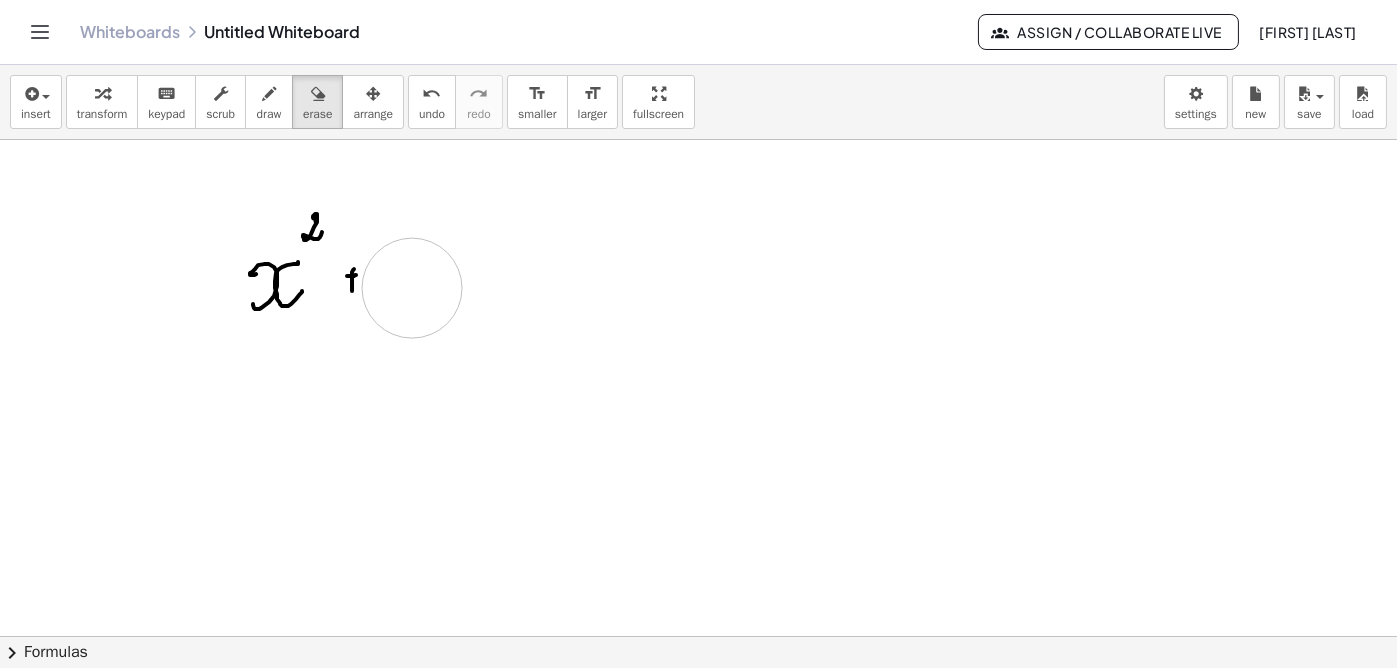 drag, startPoint x: 427, startPoint y: 284, endPoint x: 412, endPoint y: 287, distance: 15.297058 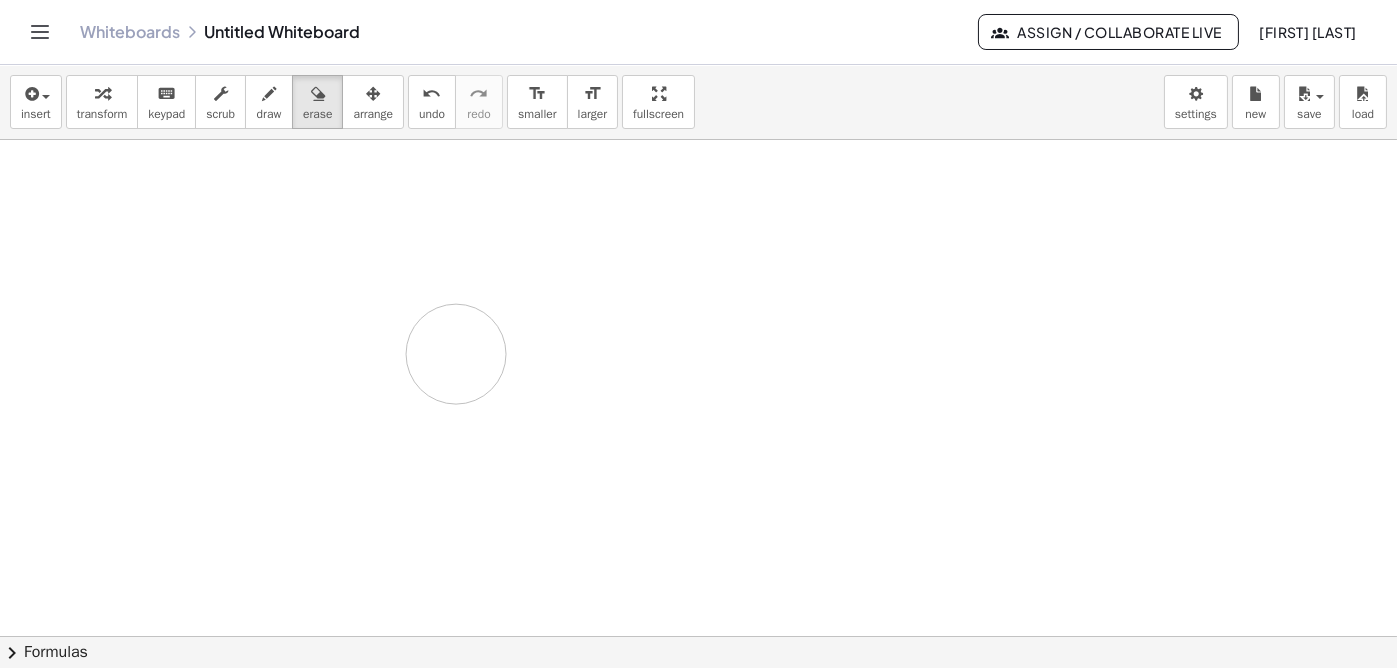 drag, startPoint x: 403, startPoint y: 285, endPoint x: 400, endPoint y: 309, distance: 24.186773 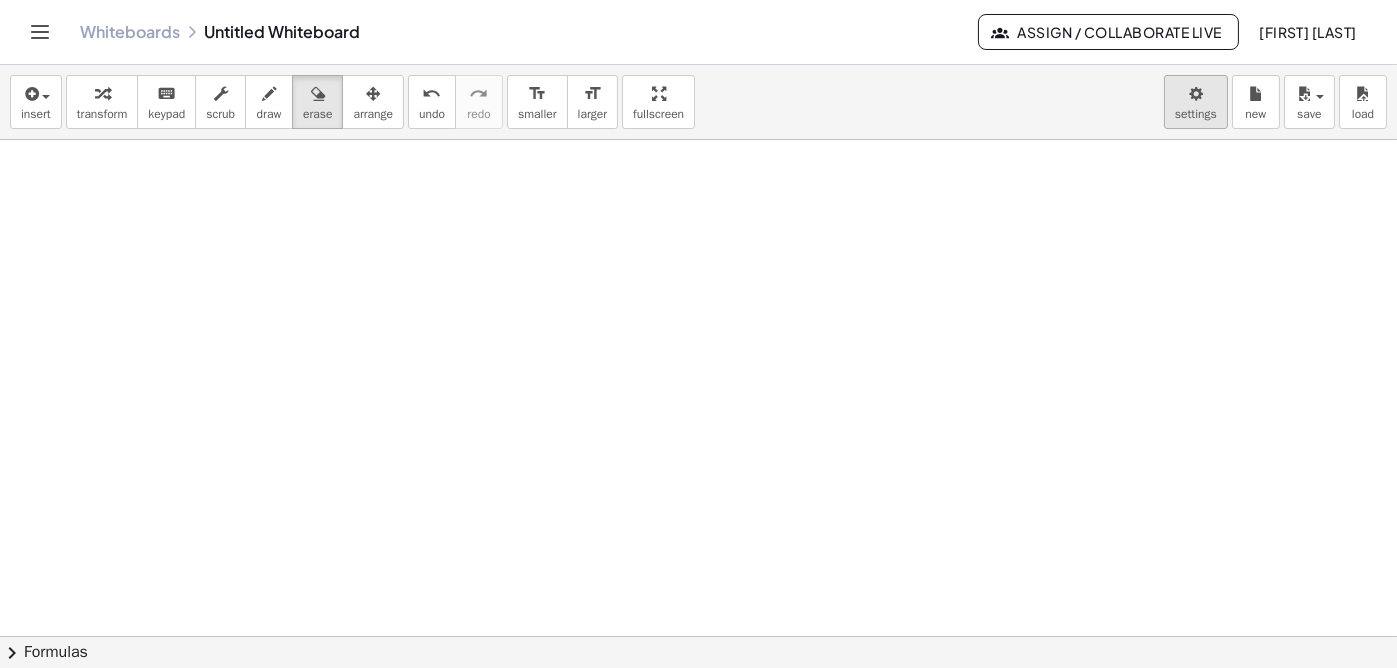 click on "Graspable Math Activities Get Started Activity Bank Assigned Work Classes Whiteboards Go Premium! Reference Account v1.28.3 | Privacy policy © 2025 | Graspable, Inc. Whiteboards Untitled Whiteboard Assign / Collaborate Live  Trần Lê Thanh Thảo   insert select one: Math Expression Function Text Youtube Video Graphing Geometry Geometry 3D transform keyboard keypad scrub draw erase arrange undo undo redo redo format_size smaller format_size larger fullscreen load   save new settings × chevron_right  Formulas
Drag one side of a formula onto a highlighted expression on the canvas to apply it.
Quadratic Formula
+ · a · x 2 + · b · x + c = 0
⇔
x = · ( − b ± 2 √ ( + b 2 − · 4 · a · c ) ) · 2 · a
+ x 2 + · p · x + q = 0
⇔
x =" at bounding box center [698, 334] 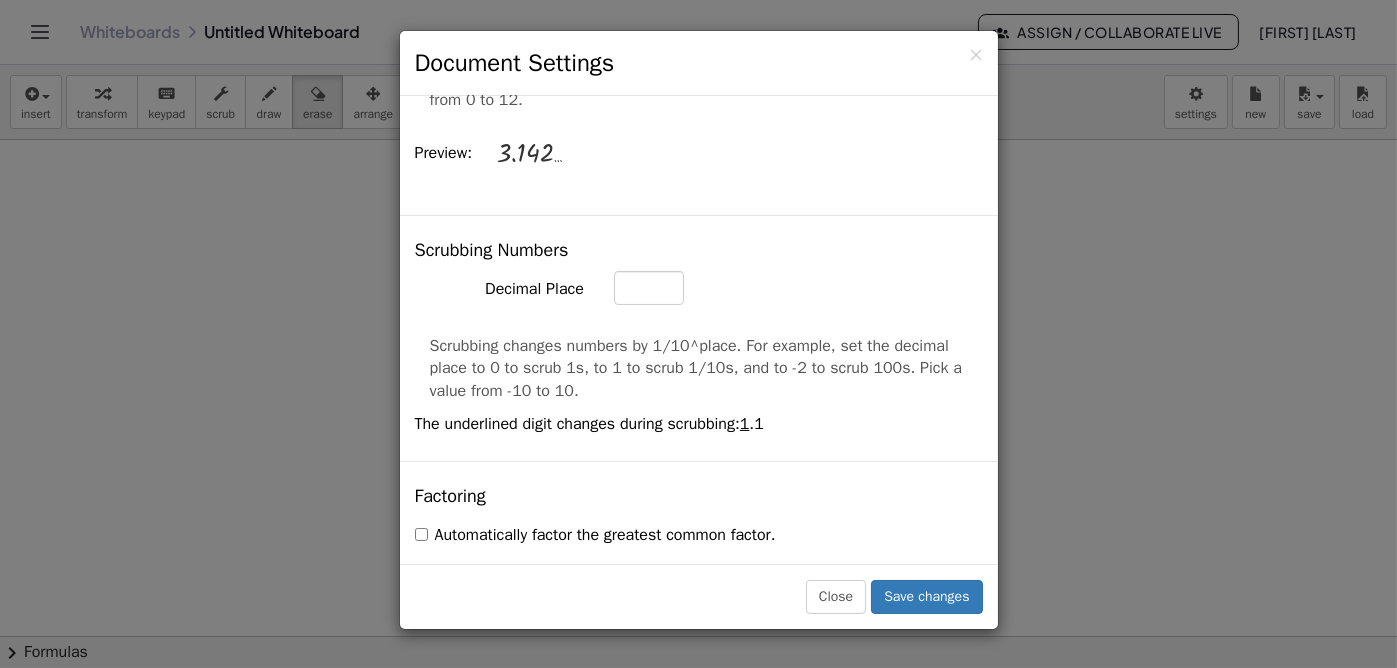 scroll, scrollTop: 1000, scrollLeft: 0, axis: vertical 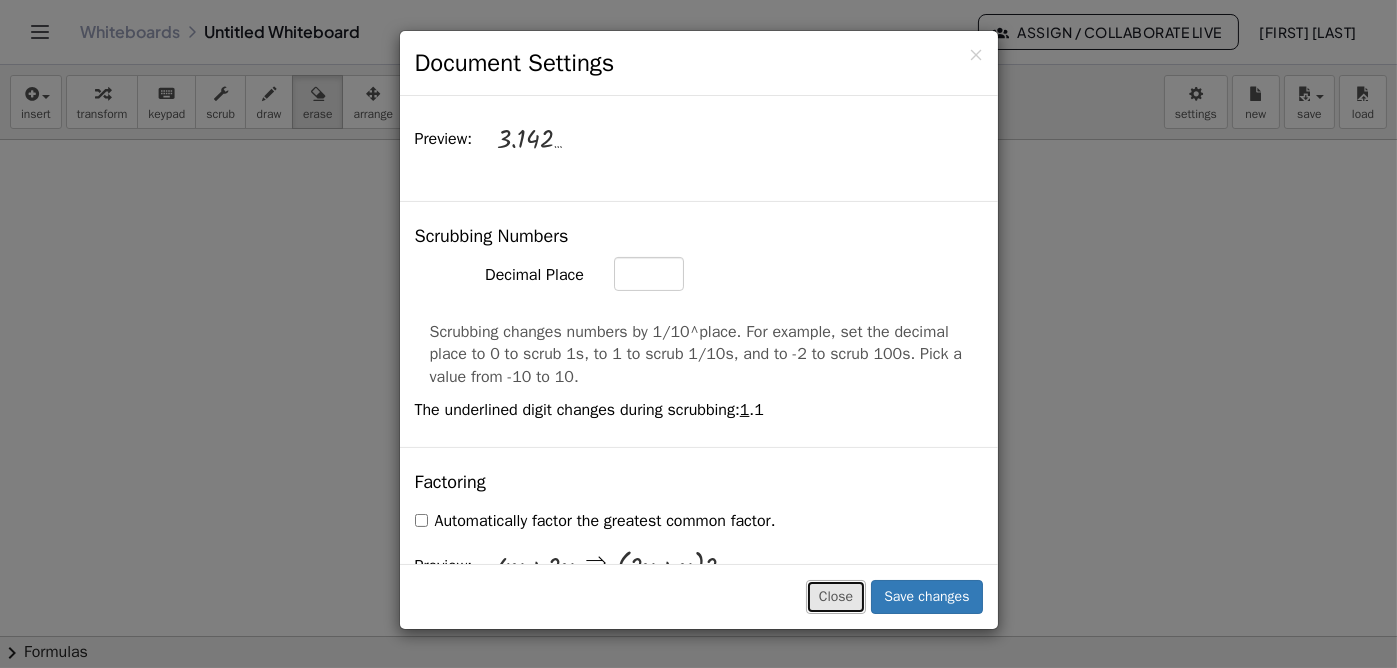 click on "Close" at bounding box center (836, 597) 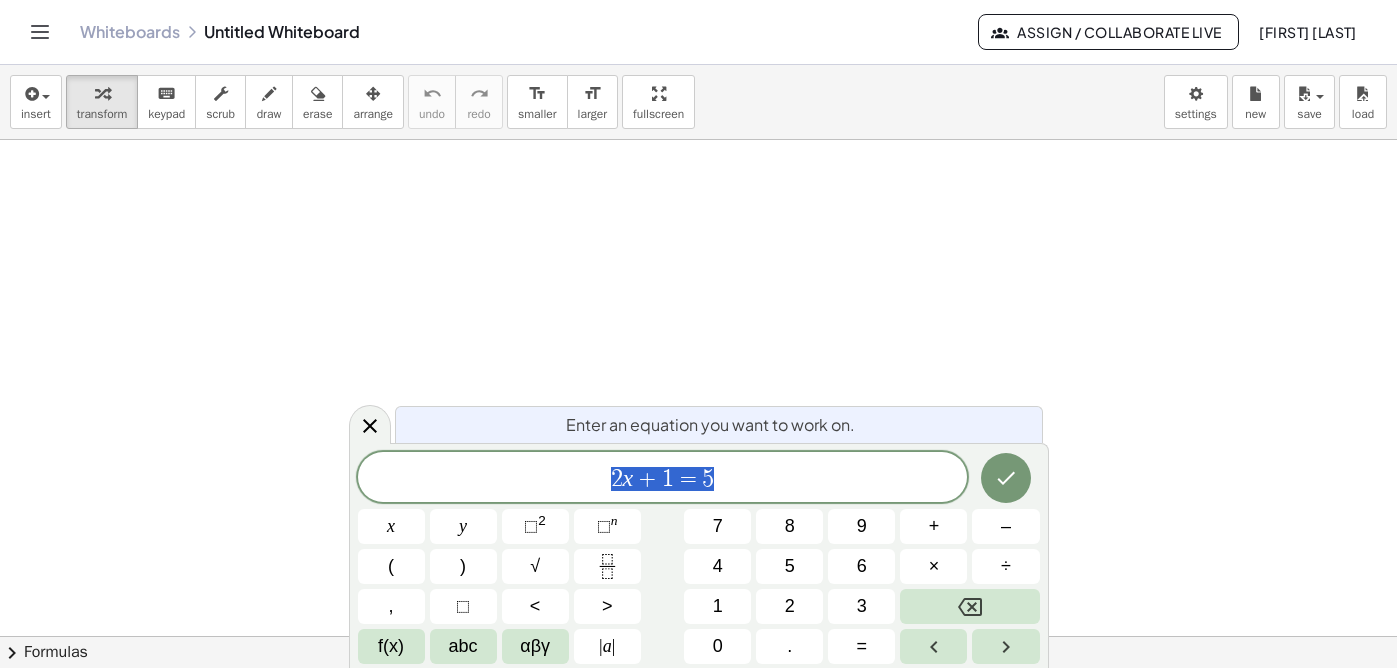 scroll, scrollTop: 0, scrollLeft: 0, axis: both 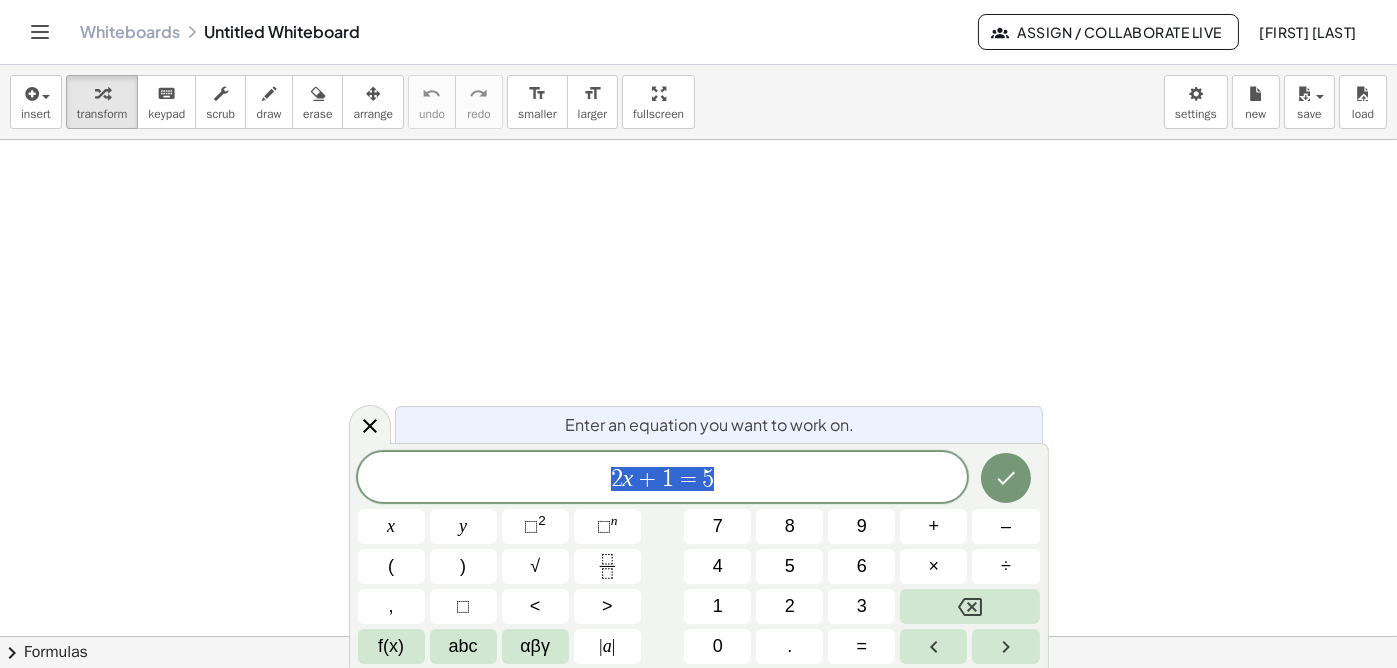 click on "2 x + 1 = 5" at bounding box center (663, 479) 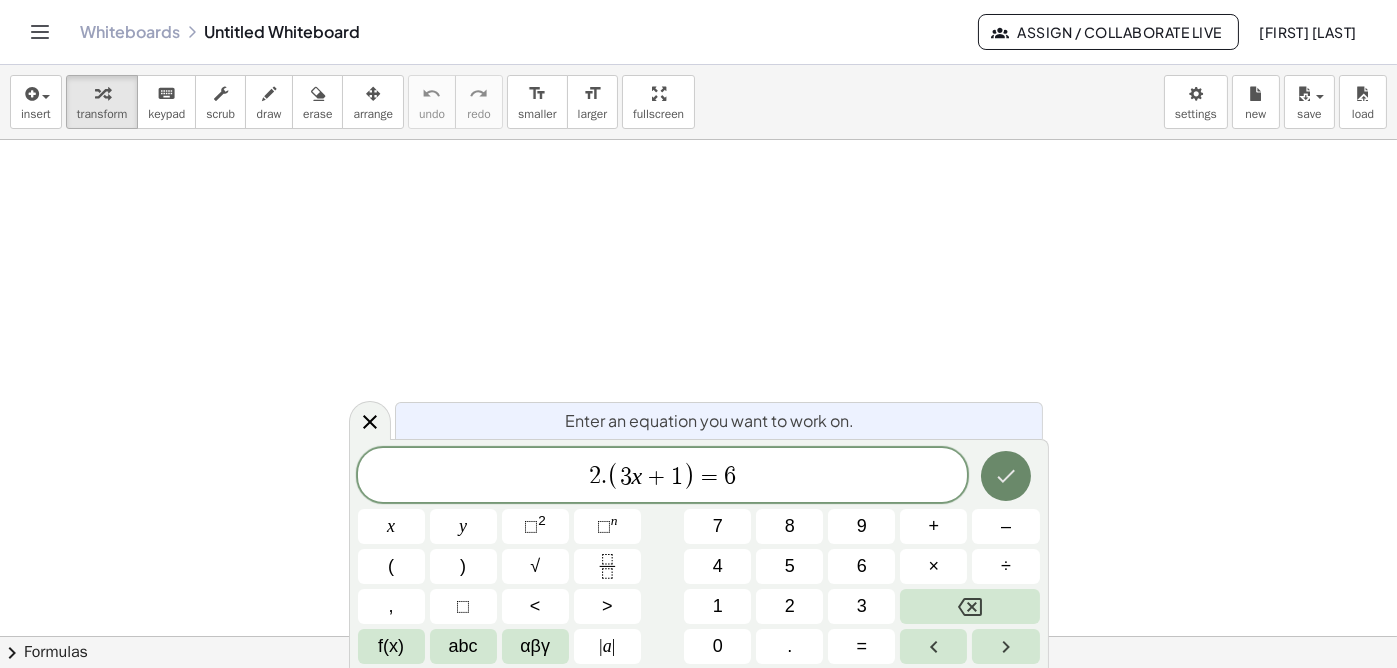 click 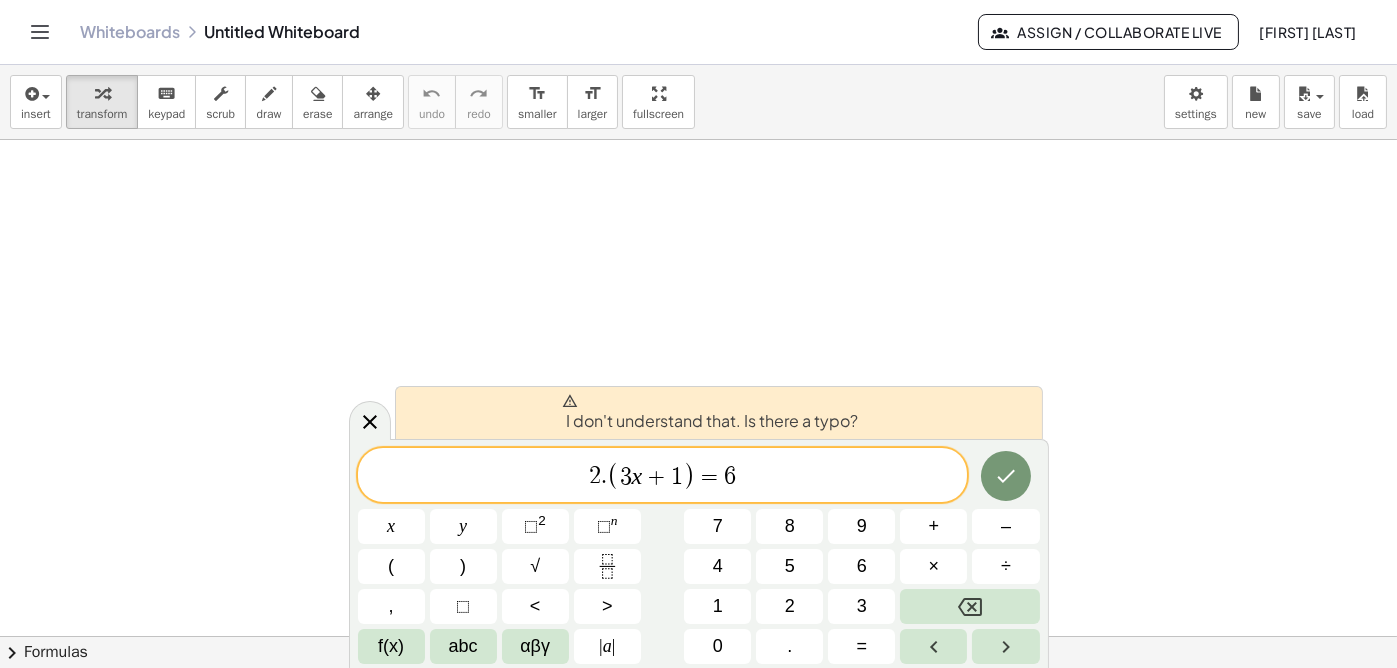 click on "I don't understand that. Is there a typo?" at bounding box center (710, 413) 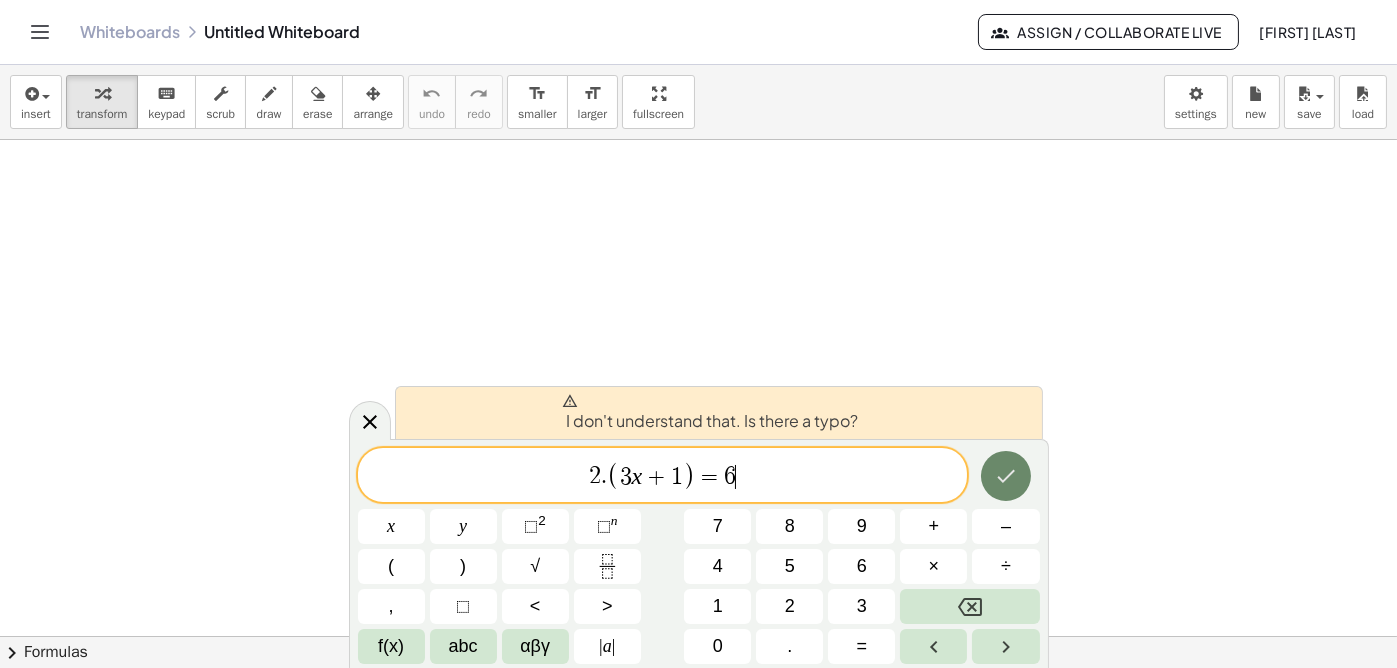 click at bounding box center (1006, 476) 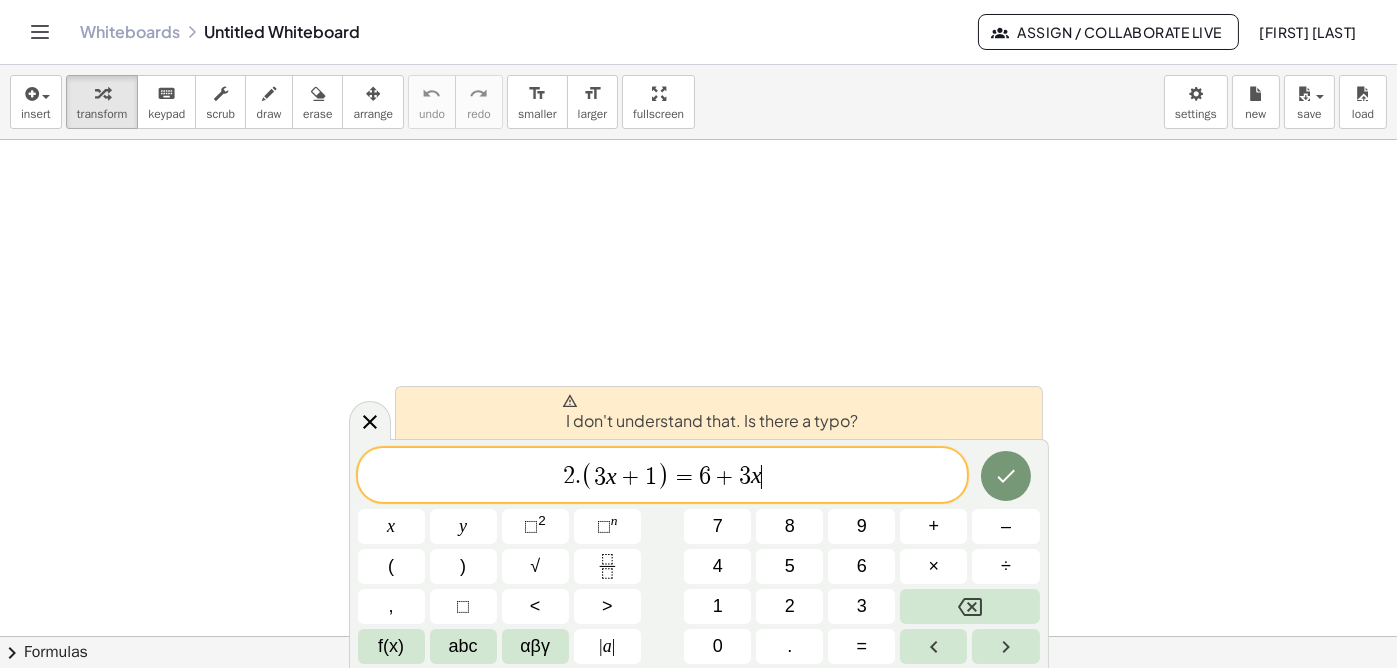 drag, startPoint x: 784, startPoint y: 413, endPoint x: 768, endPoint y: 410, distance: 16.27882 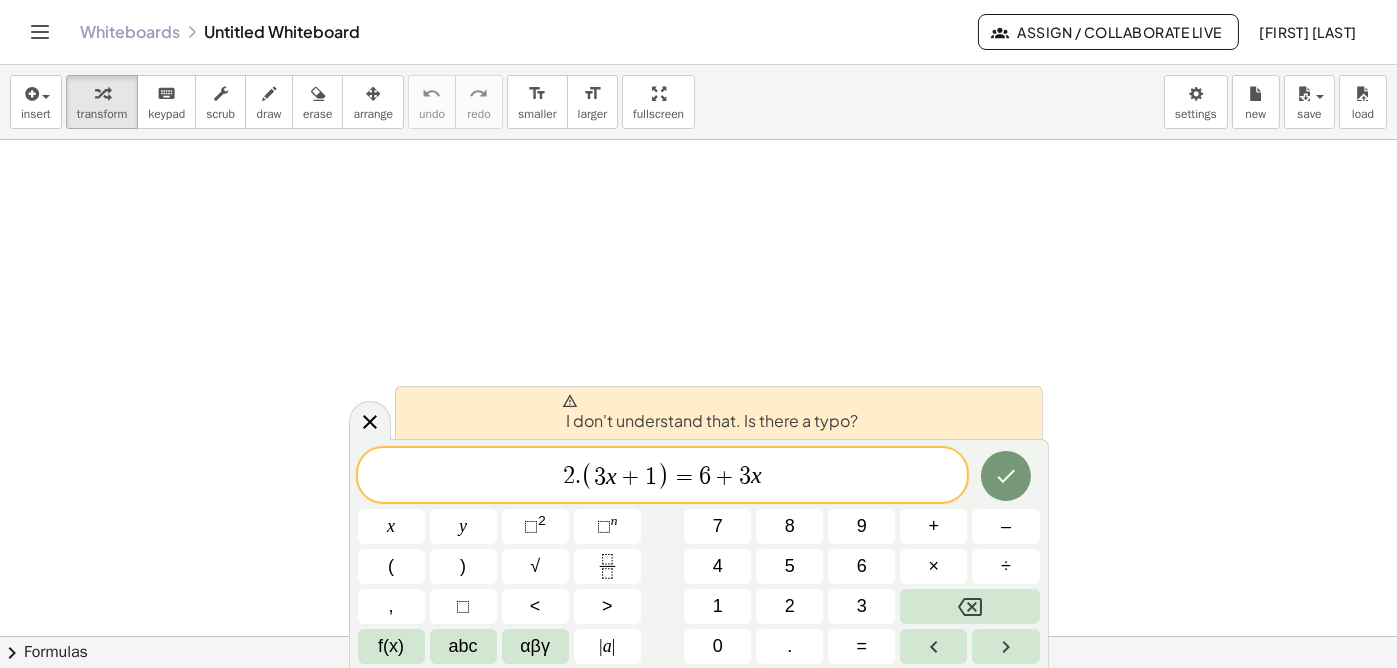 click at bounding box center (710, 401) 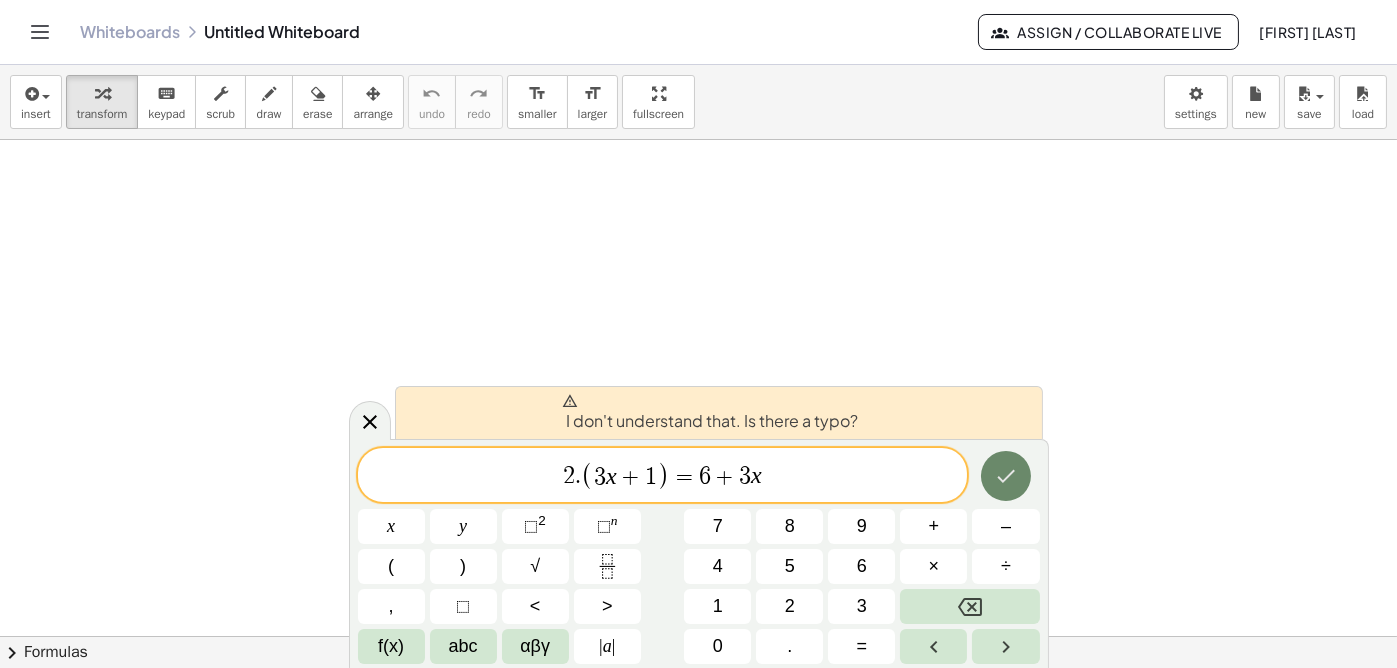 click at bounding box center (1006, 476) 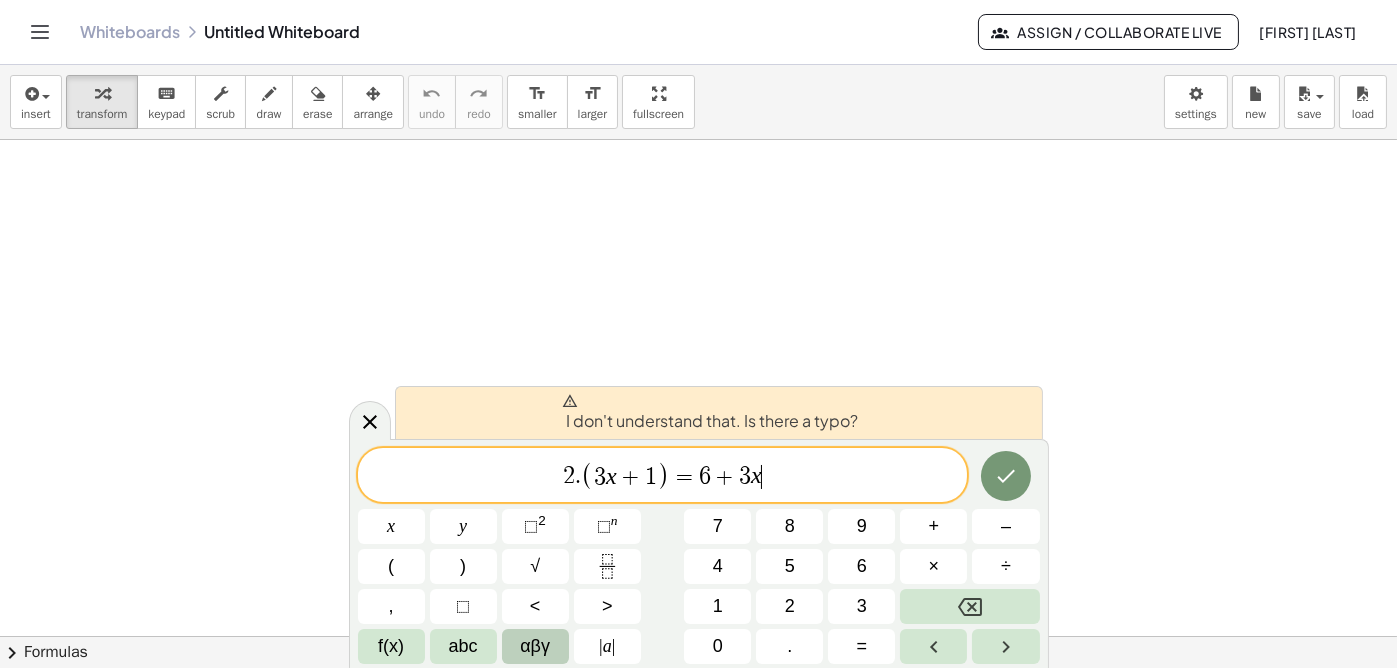 click on "αβγ" at bounding box center [535, 646] 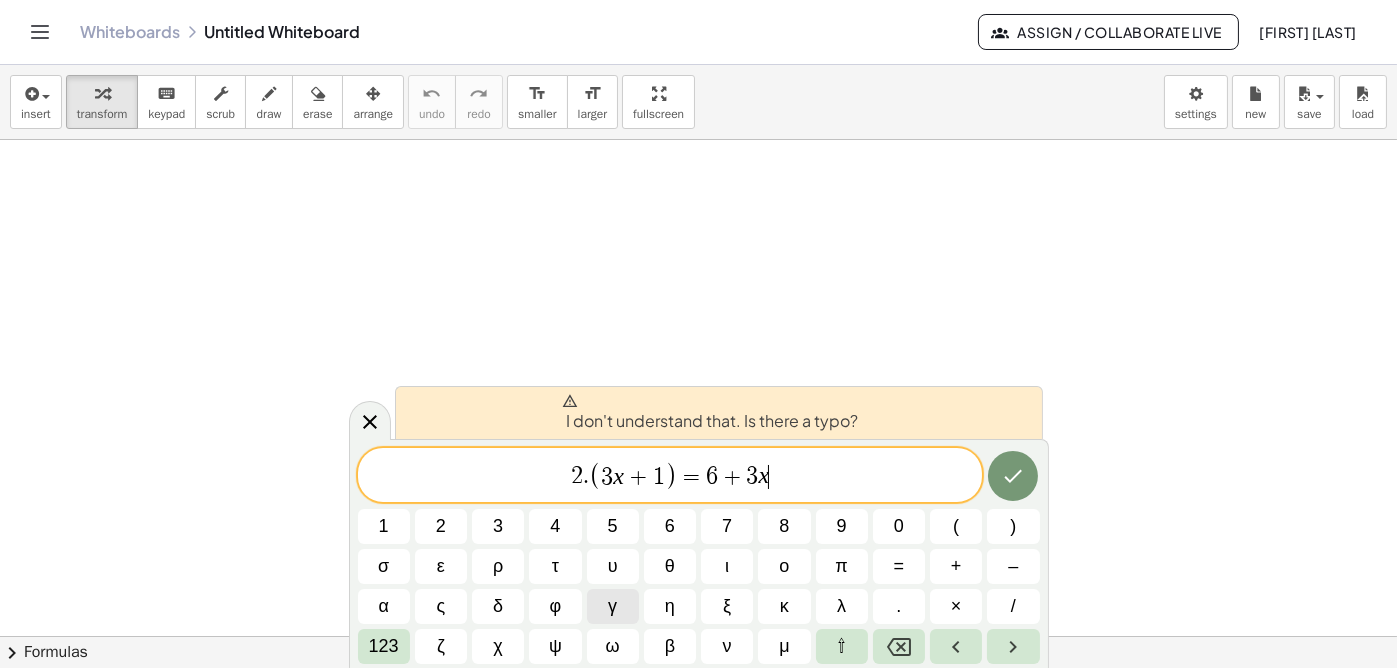 click on "ψ" at bounding box center [555, 646] 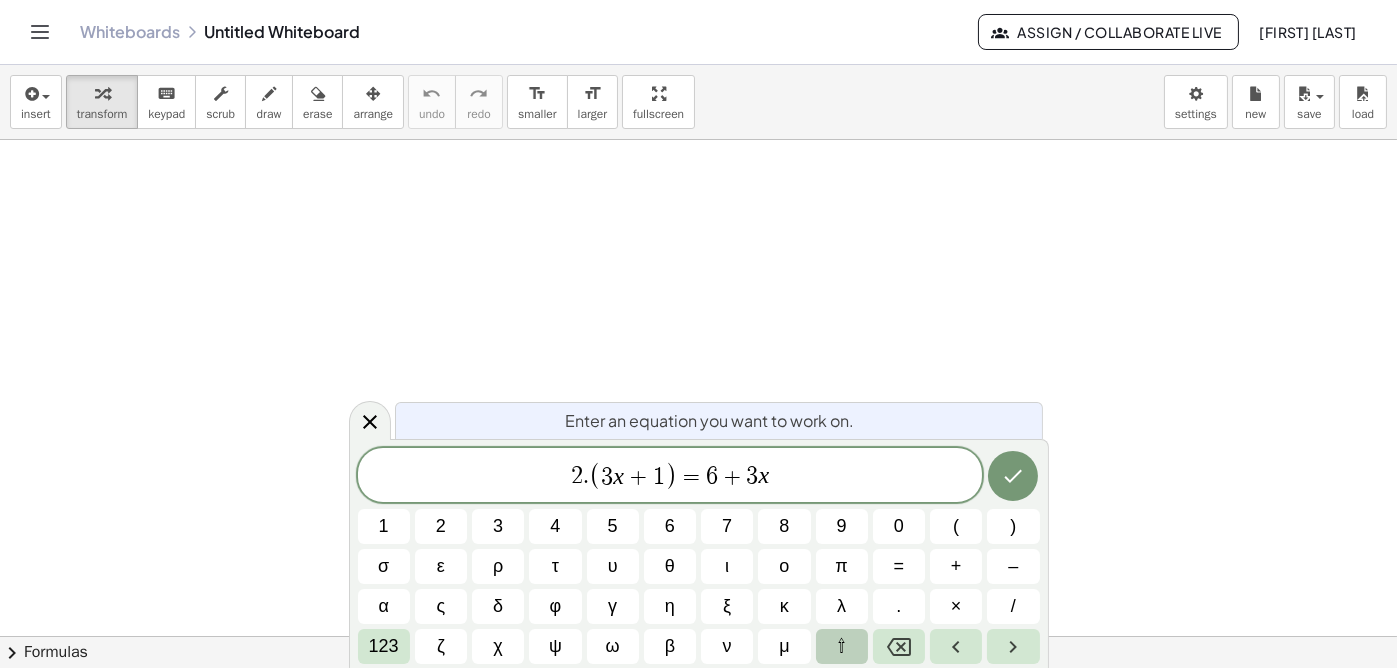 click on "⇧" at bounding box center (841, 646) 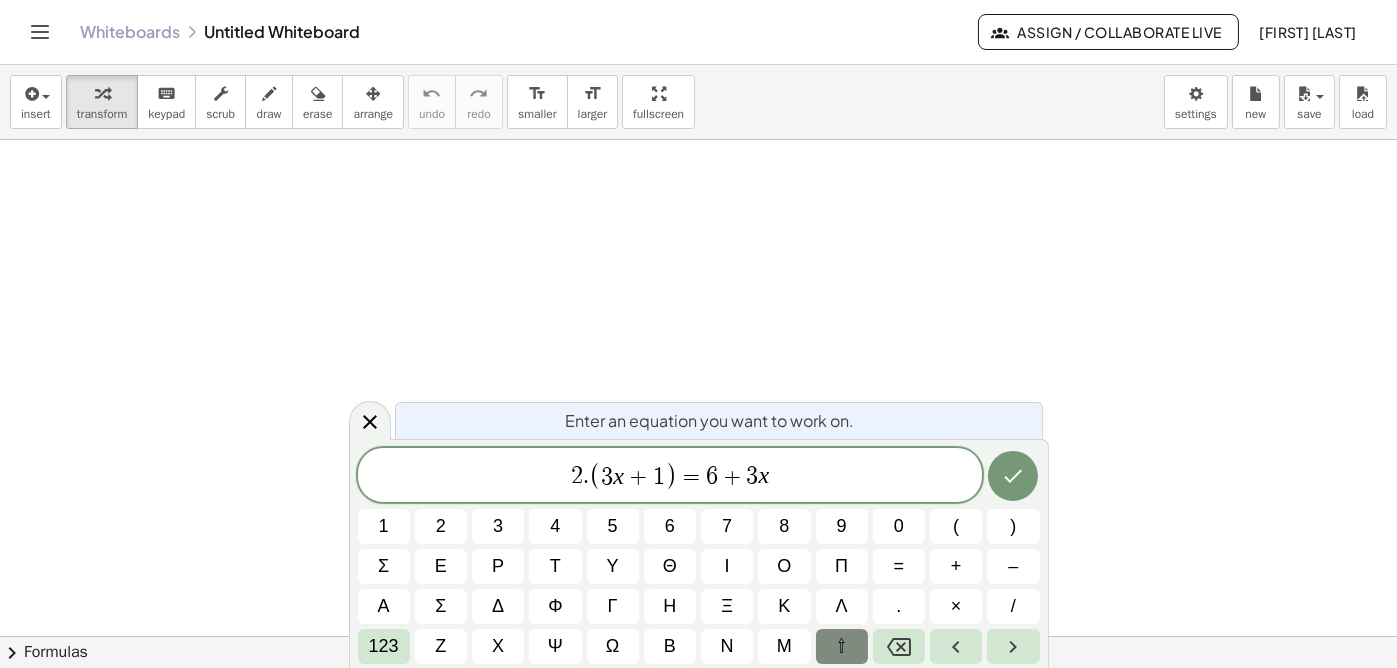 click on "⇧" at bounding box center [841, 646] 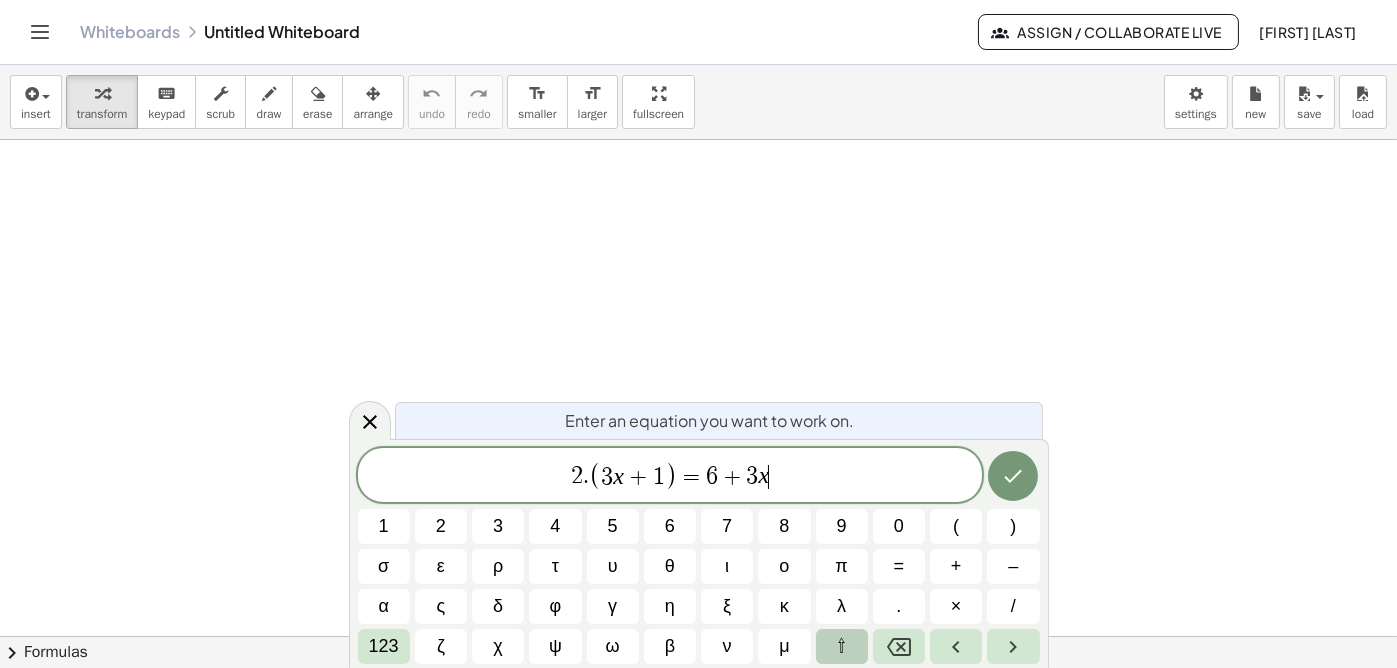 click on "⇧" at bounding box center [841, 646] 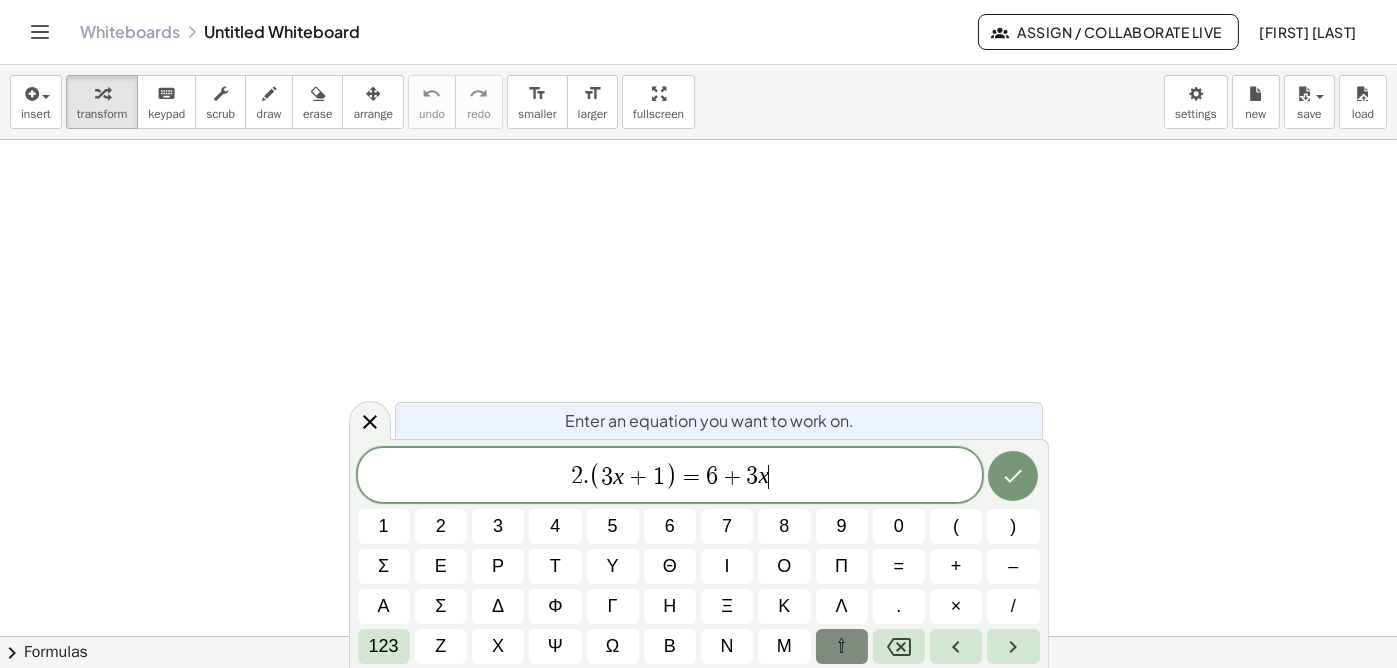 click on "⇧" at bounding box center [841, 646] 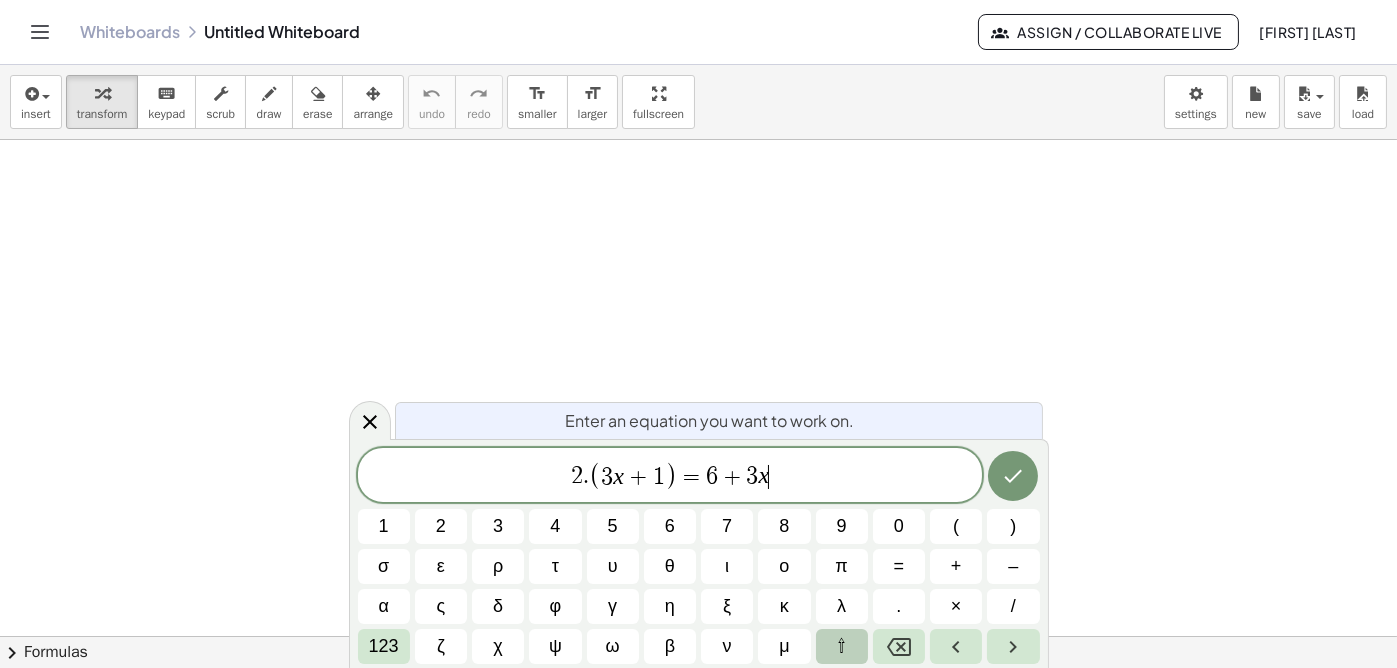 click on "⇧" at bounding box center (841, 646) 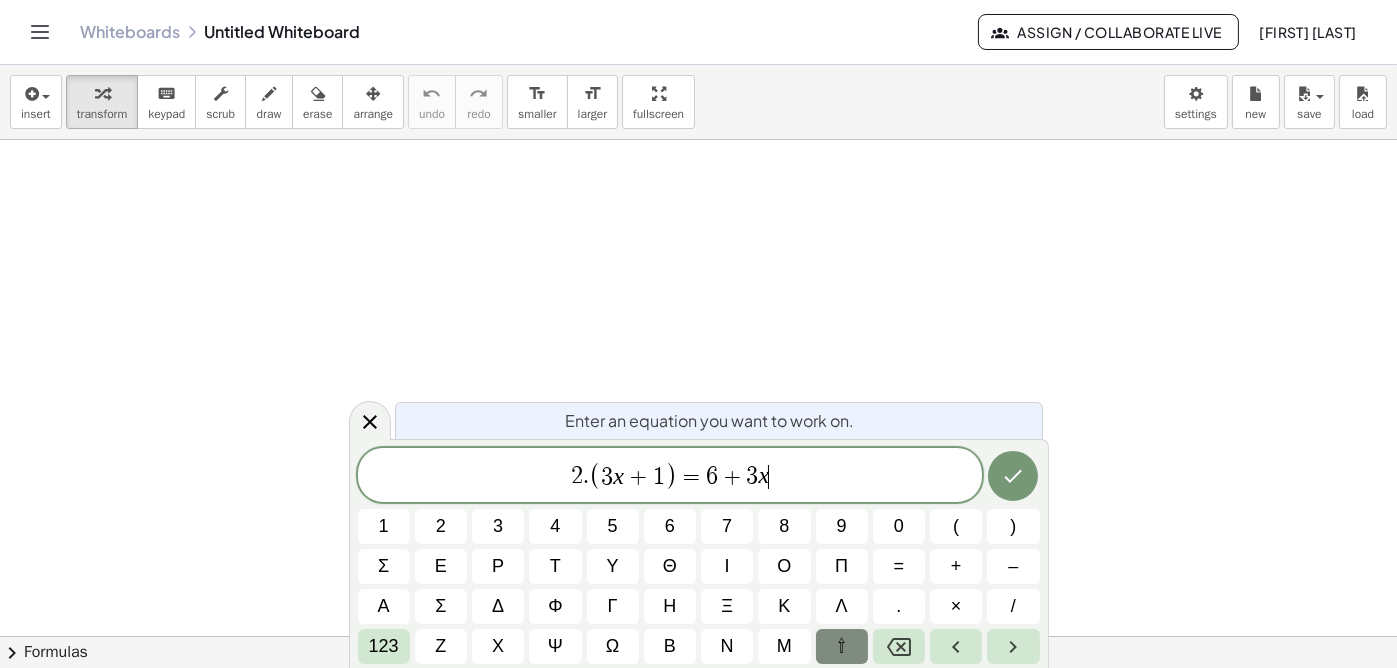 click on "⇧" at bounding box center [841, 646] 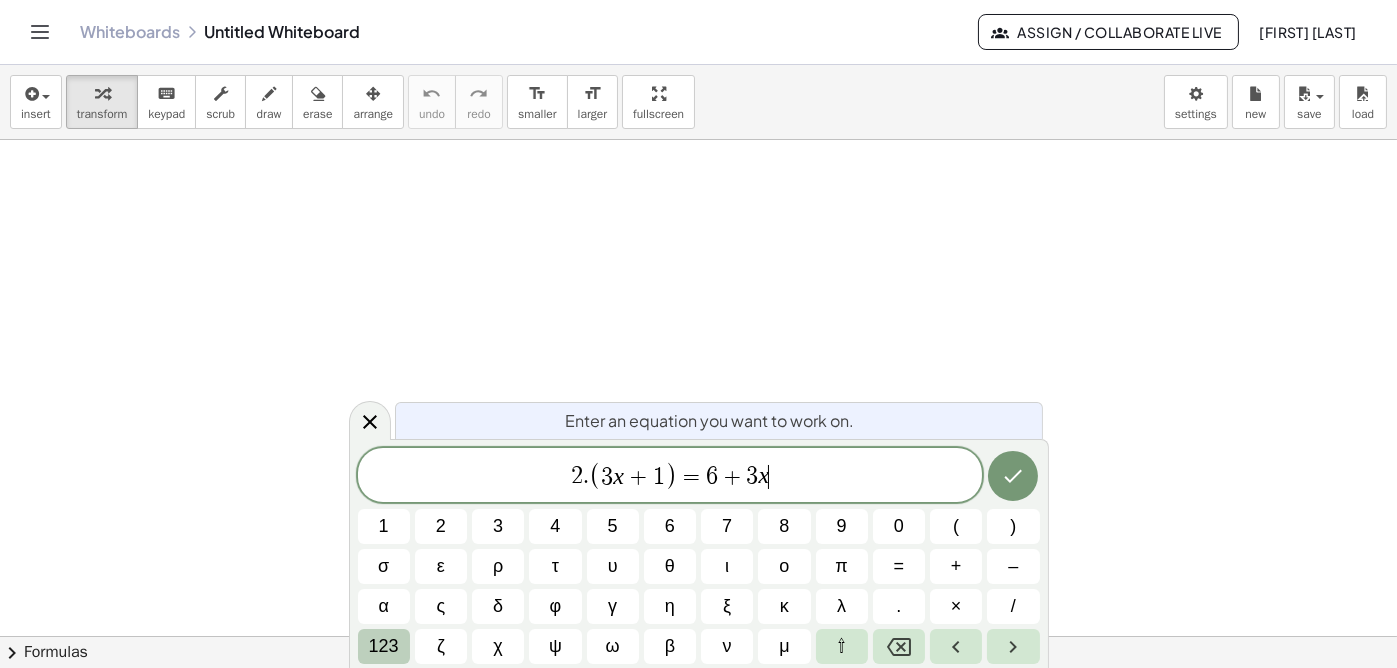 click on "123" at bounding box center [384, 646] 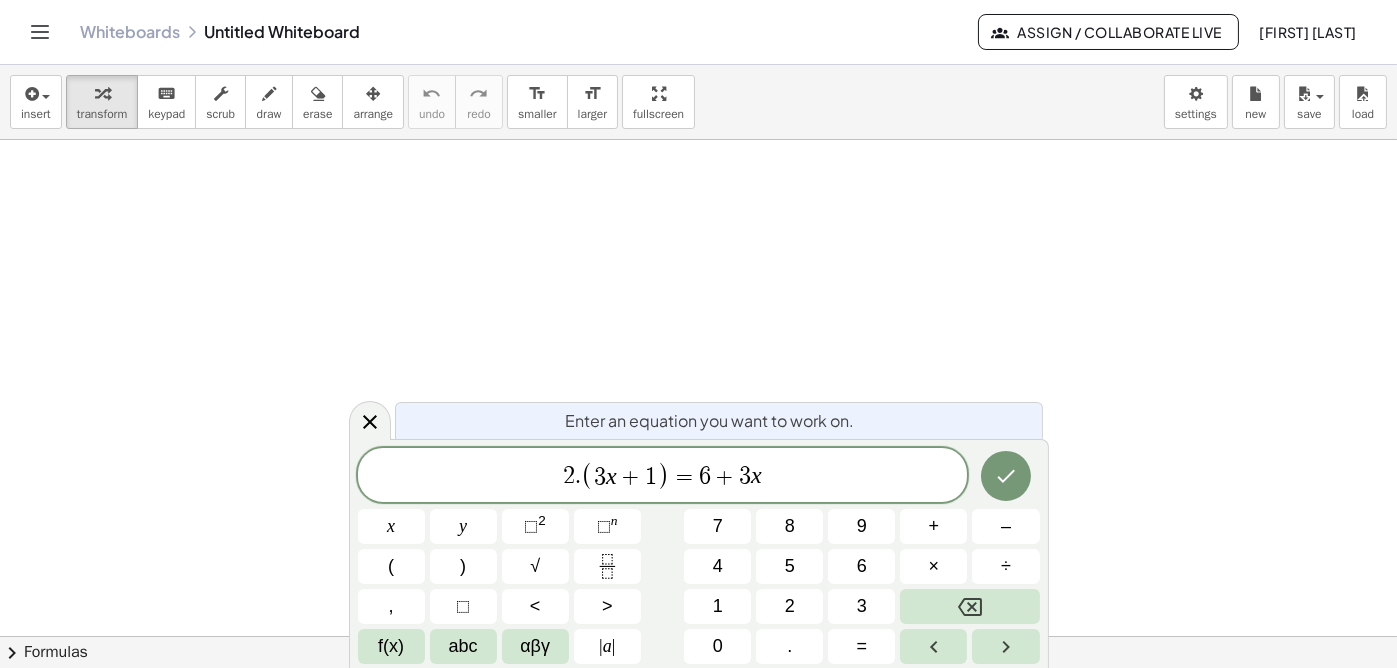 click on "f(x)" at bounding box center (391, 646) 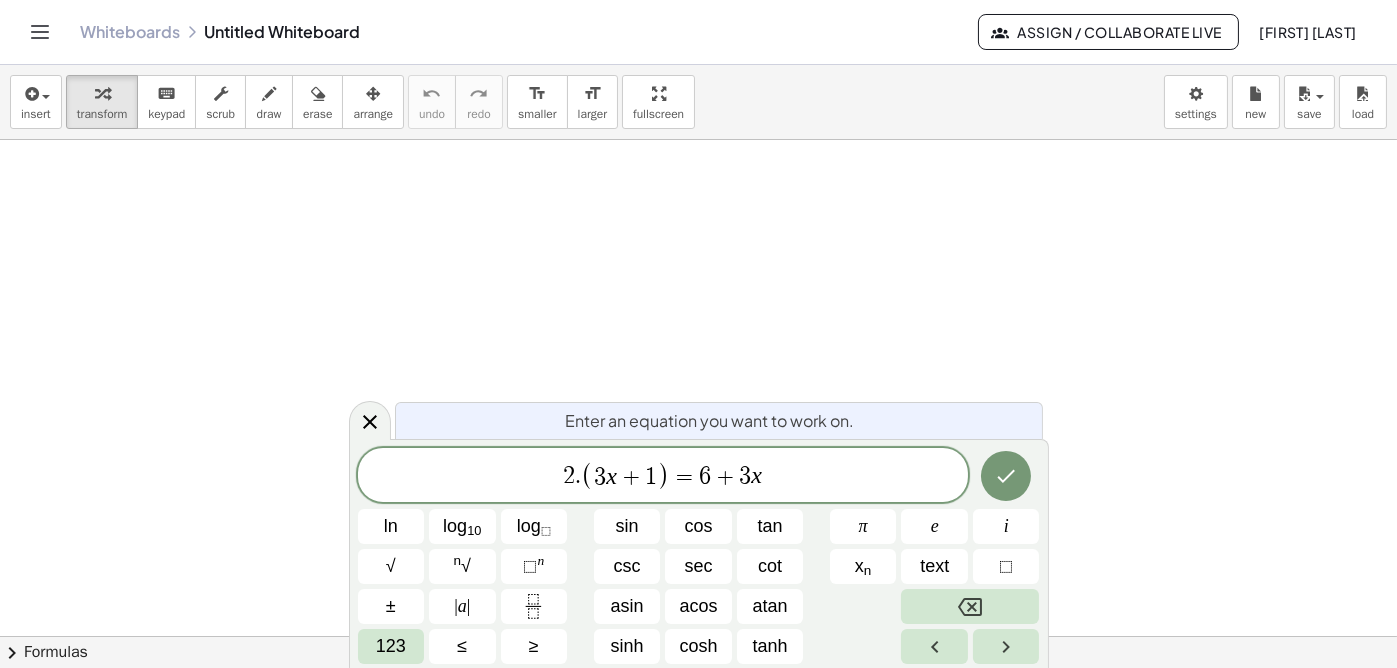 click on "123" at bounding box center [391, 646] 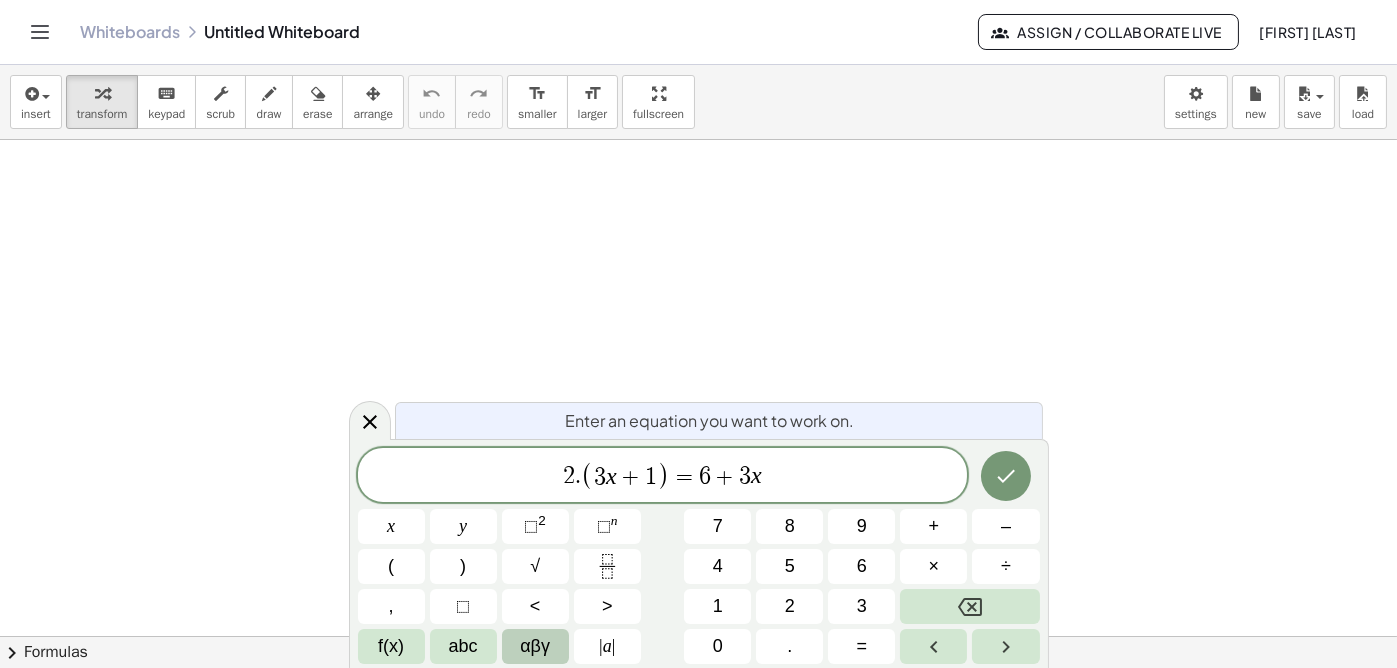 click on "αβγ" at bounding box center [535, 646] 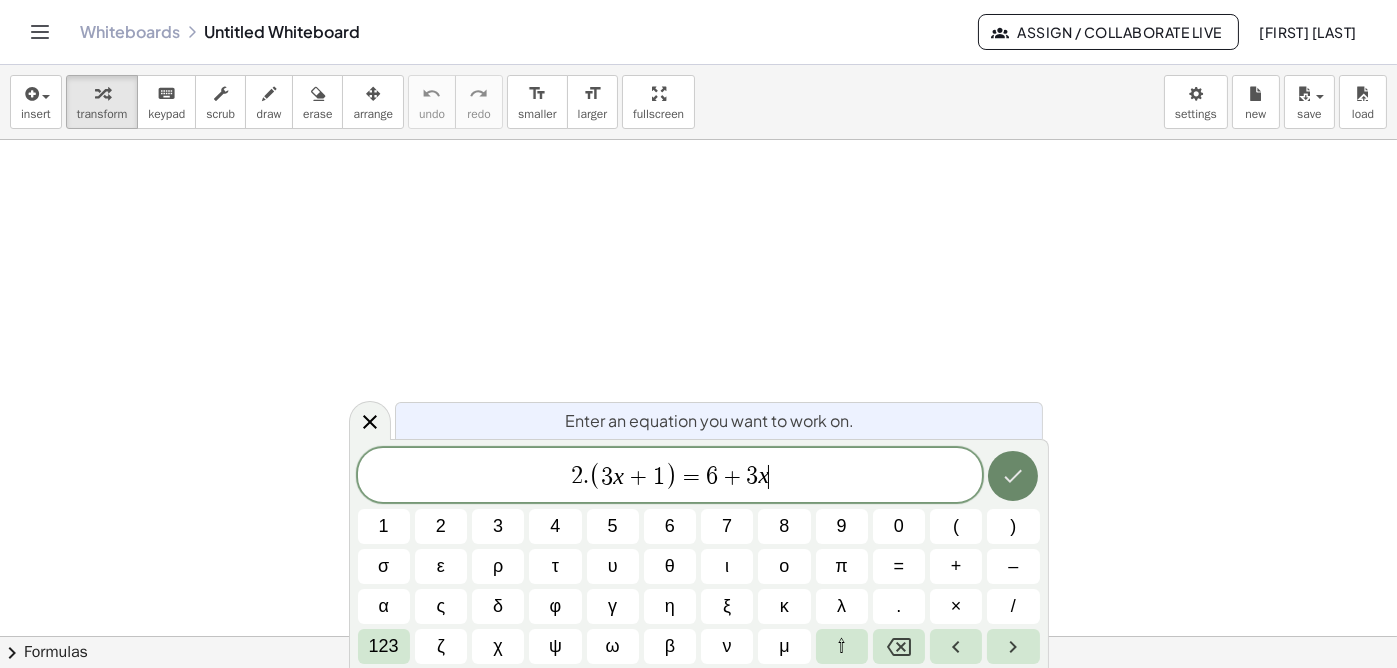 click 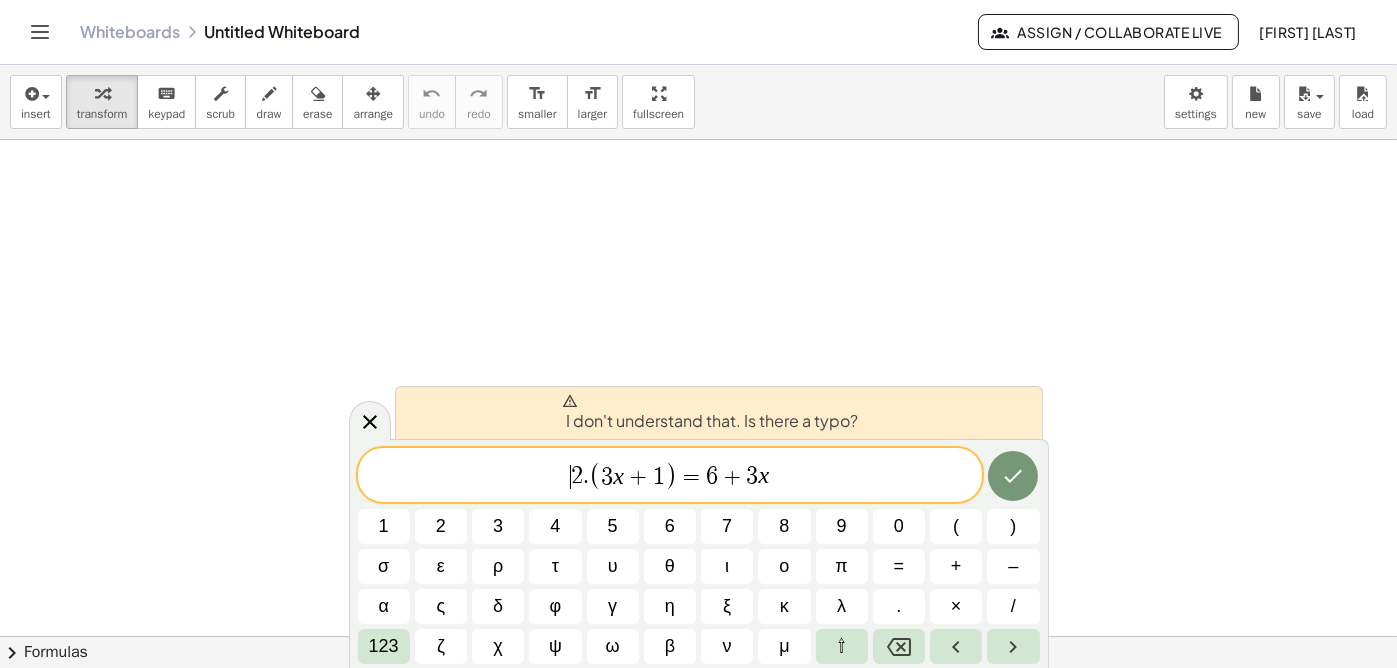 click on "​ 2 . ( 3 x + 1 ) = 6 + 3 x" at bounding box center (670, 476) 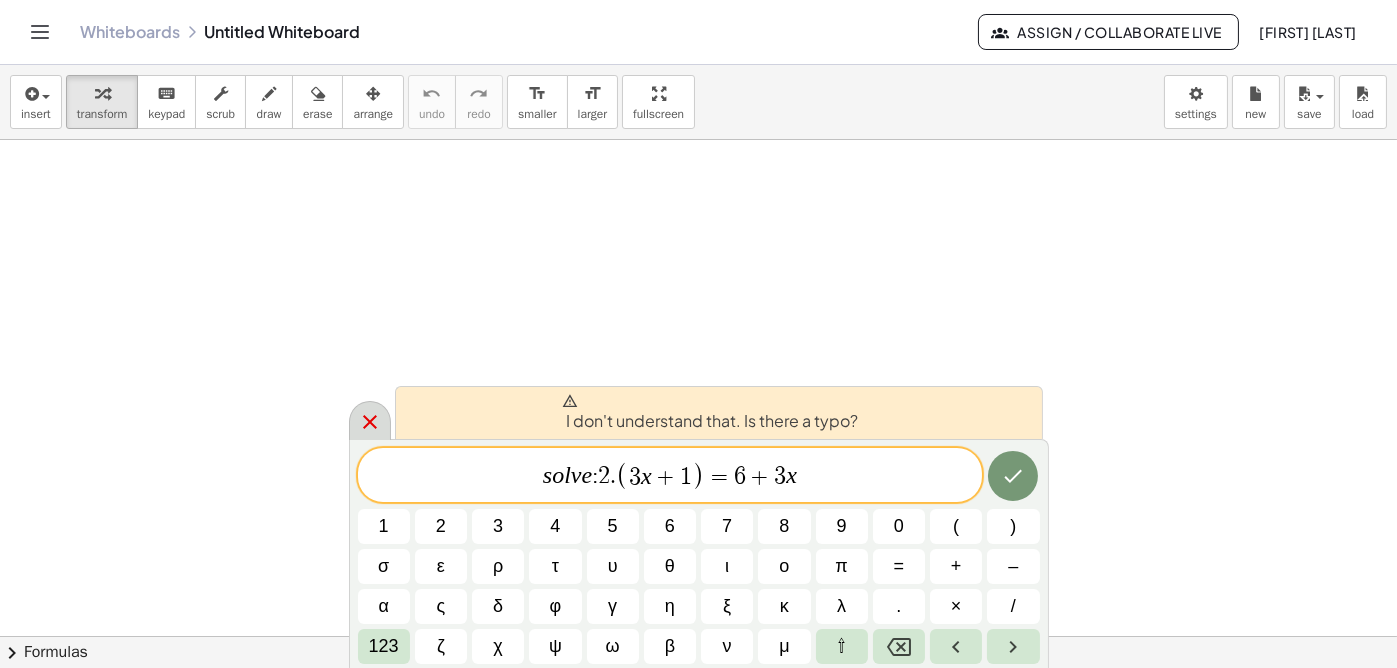 click at bounding box center [370, 420] 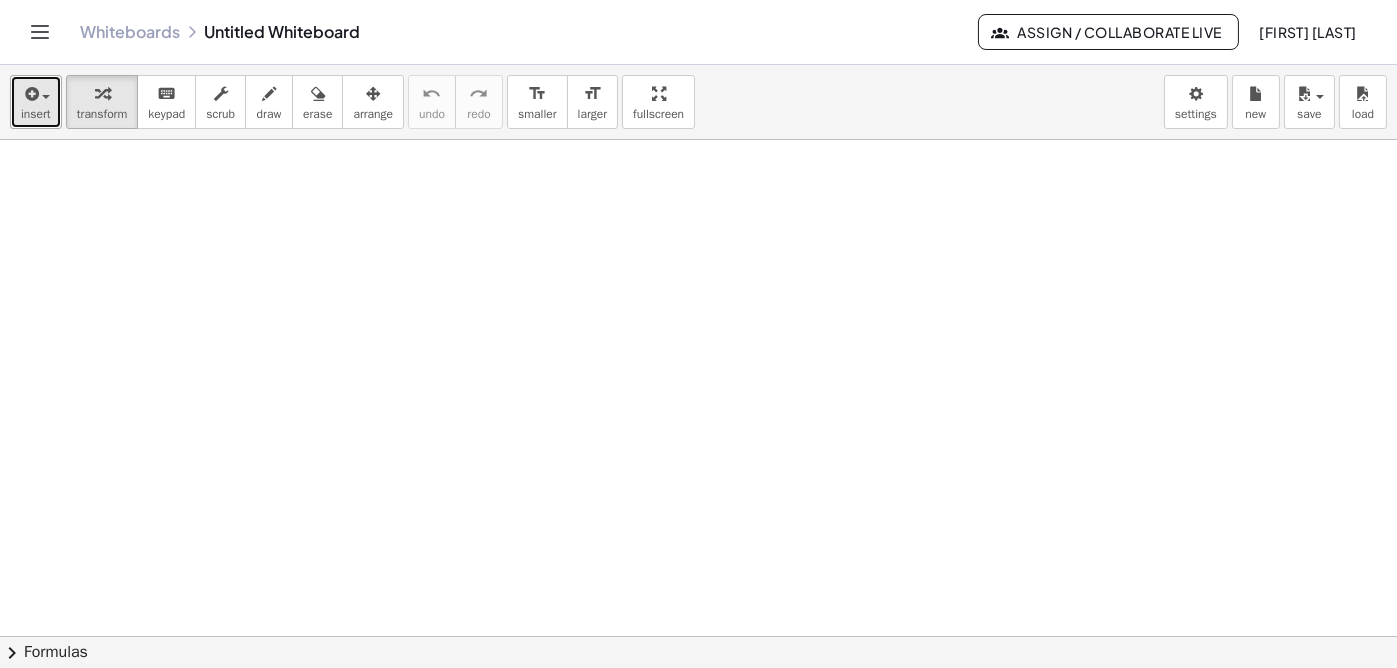 click at bounding box center [30, 94] 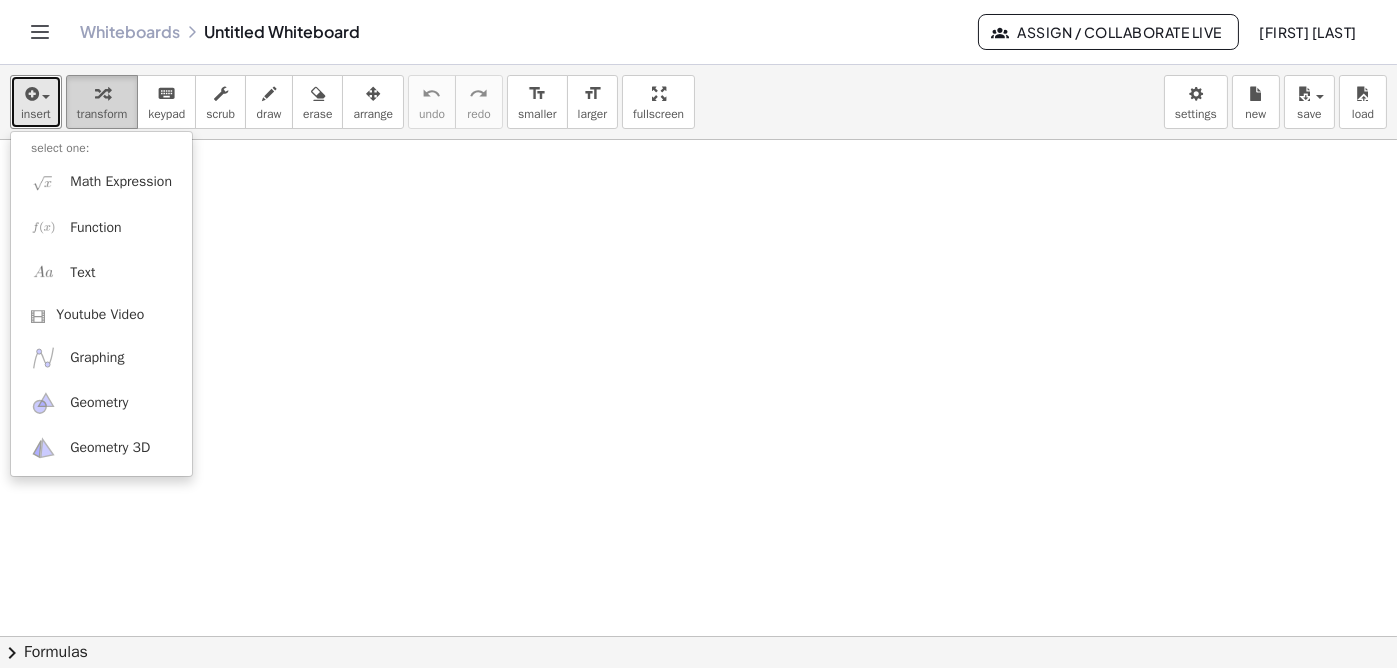 click at bounding box center [102, 94] 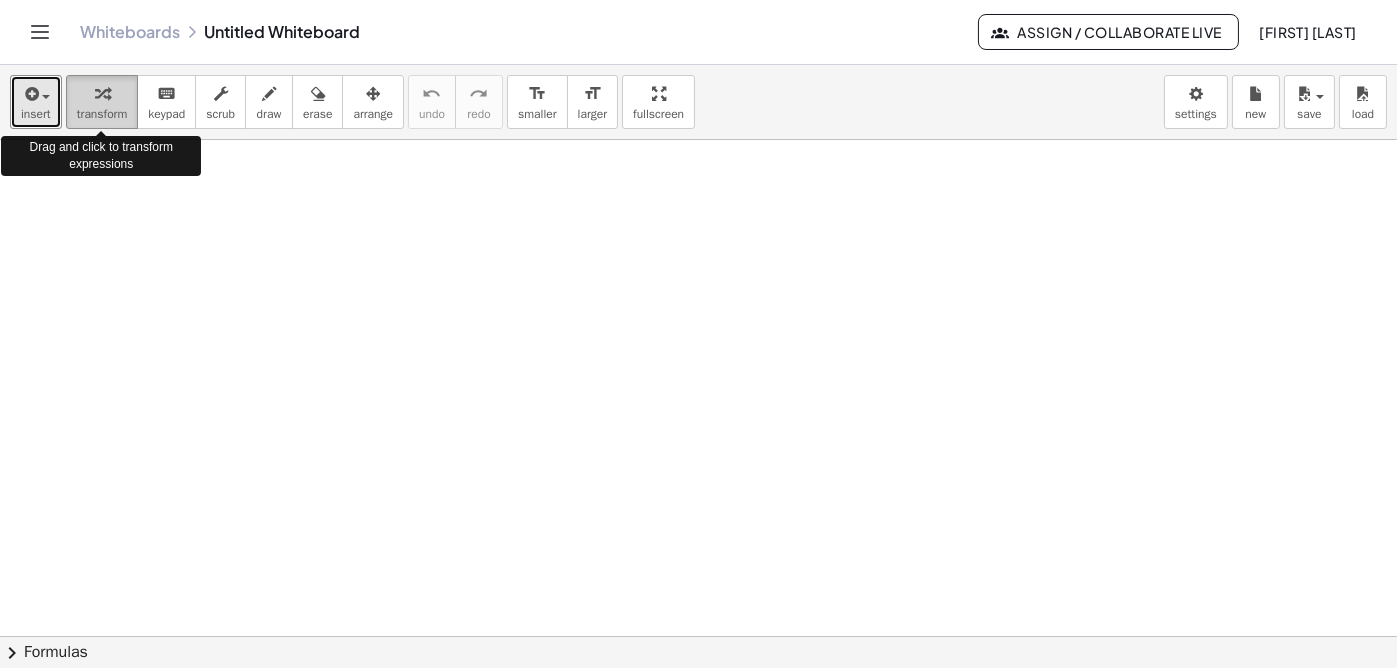 click at bounding box center (102, 94) 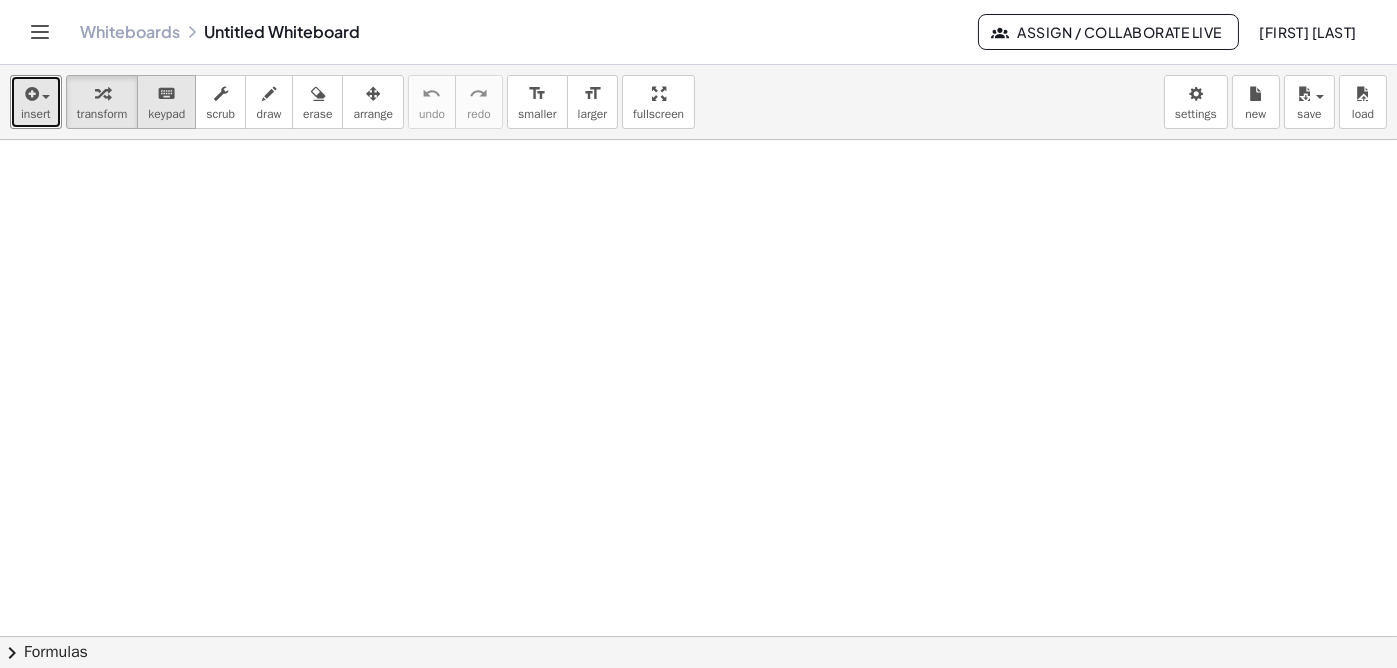 click on "keyboard" at bounding box center (166, 93) 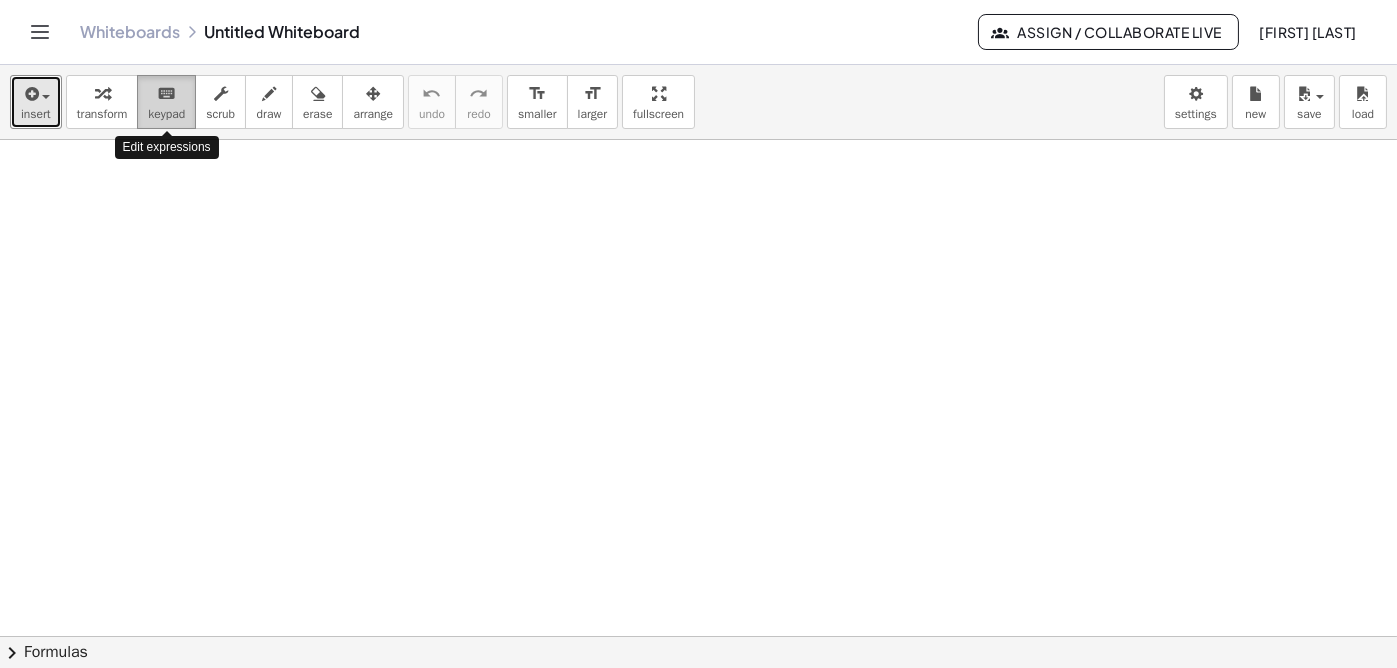 click on "keyboard" at bounding box center [166, 93] 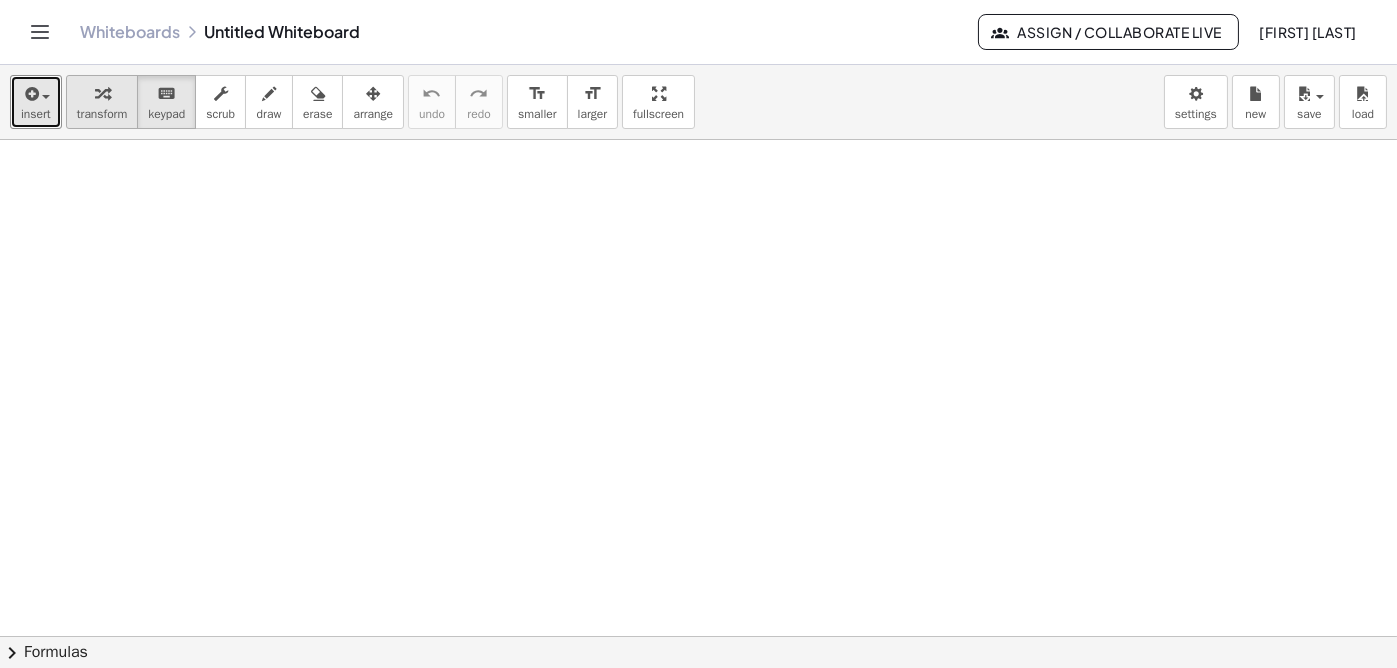 click on "transform" at bounding box center (102, 114) 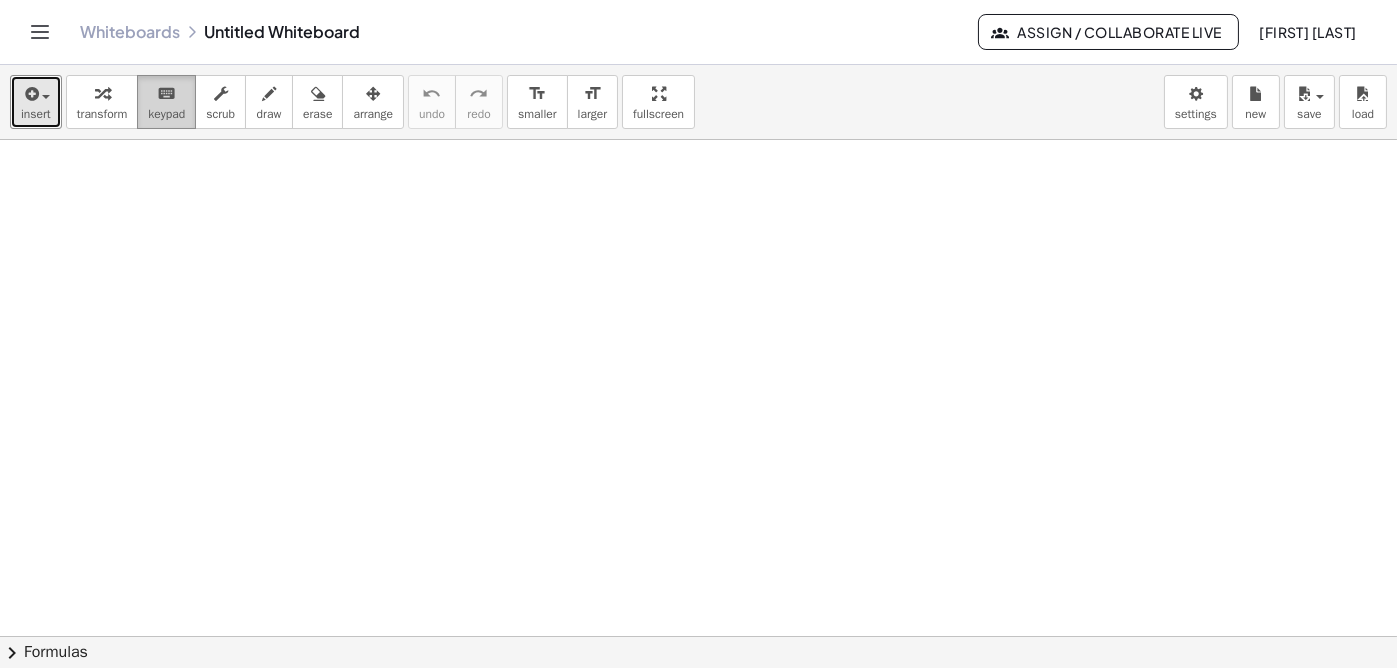 click on "keypad" at bounding box center [166, 114] 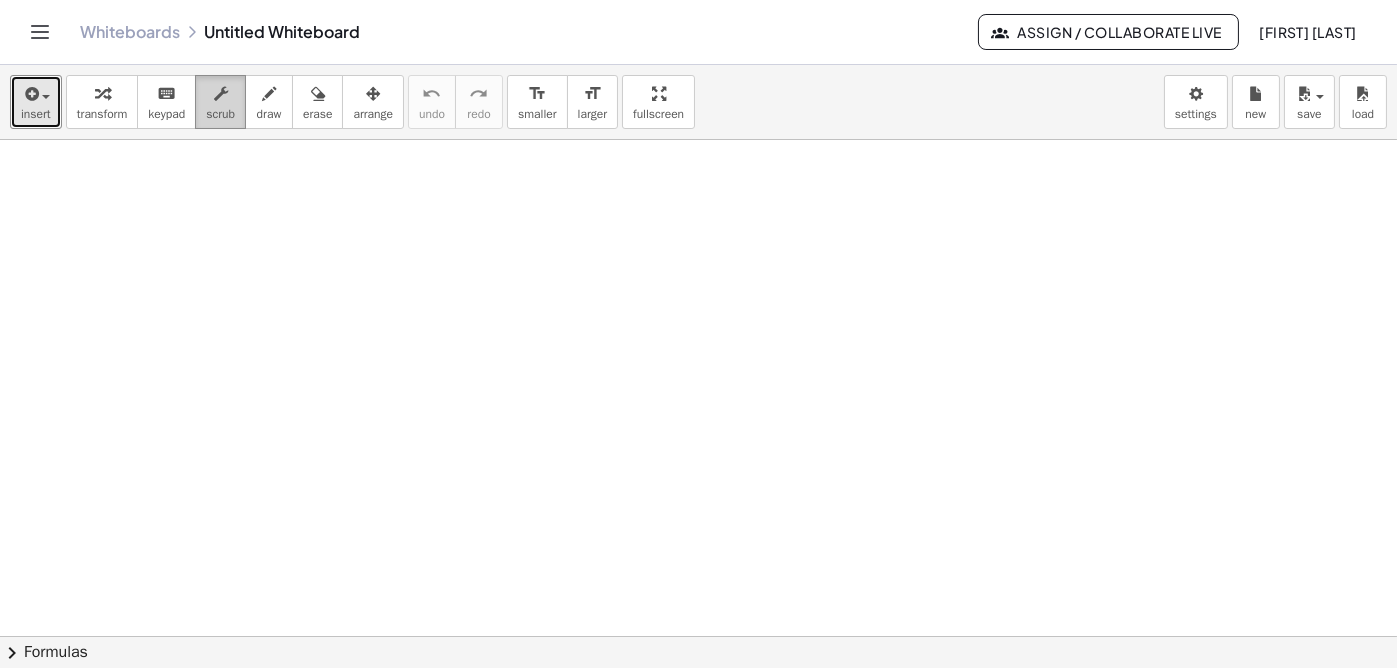 click on "scrub" at bounding box center [220, 114] 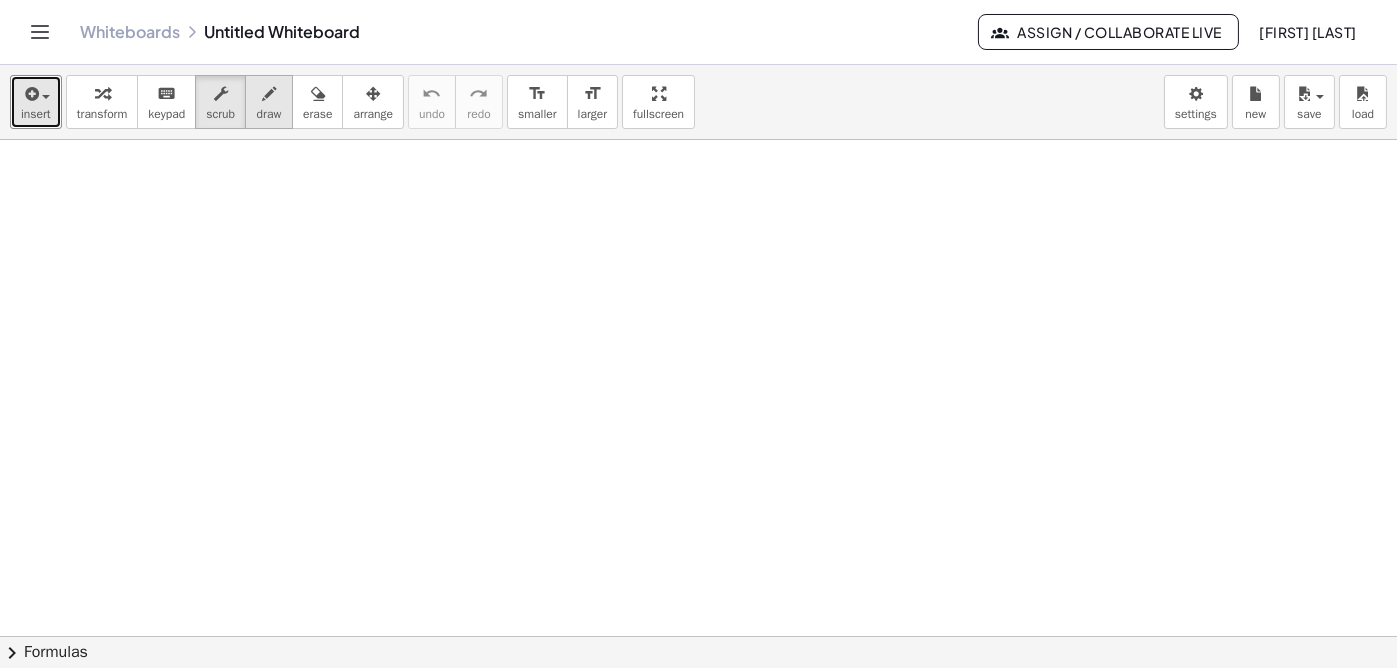drag, startPoint x: 253, startPoint y: 104, endPoint x: 266, endPoint y: 109, distance: 13.928389 